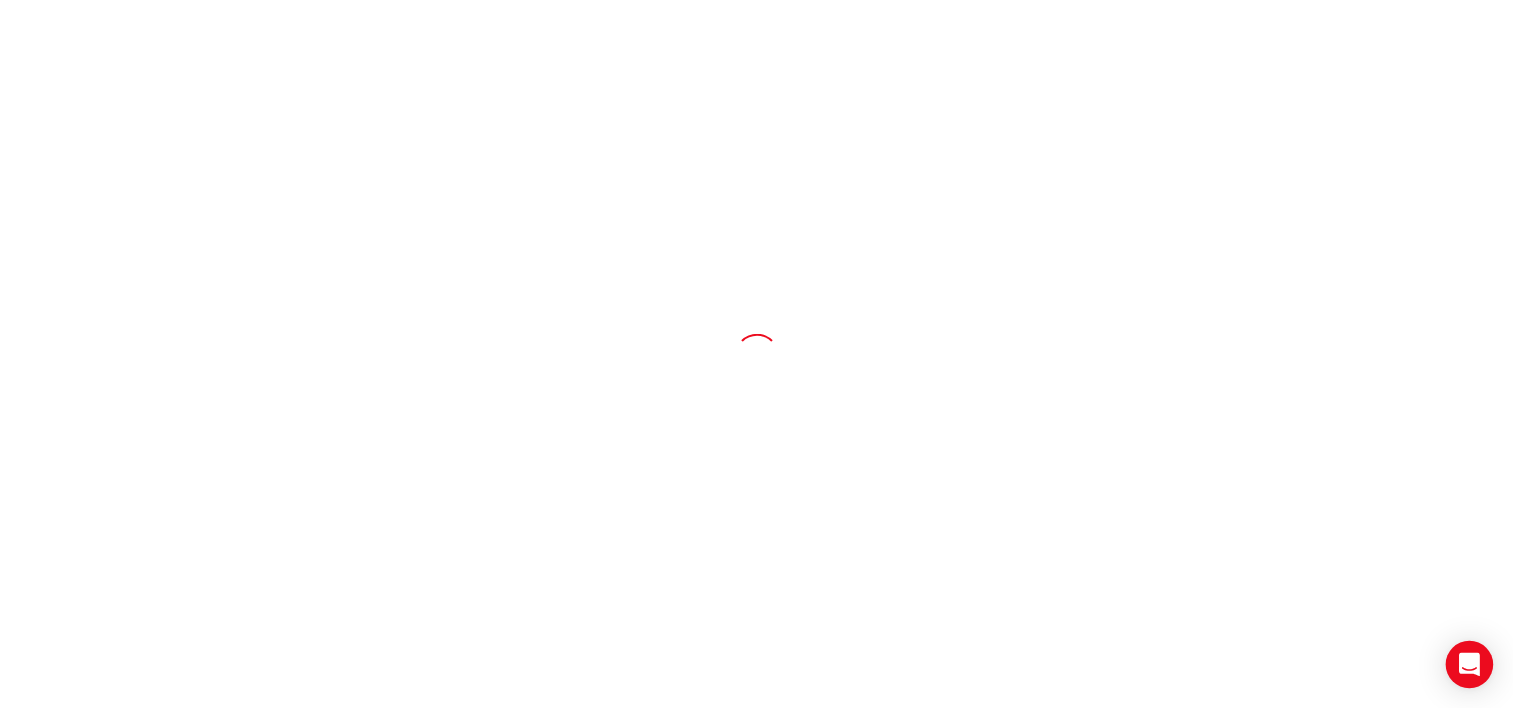 scroll, scrollTop: 0, scrollLeft: 0, axis: both 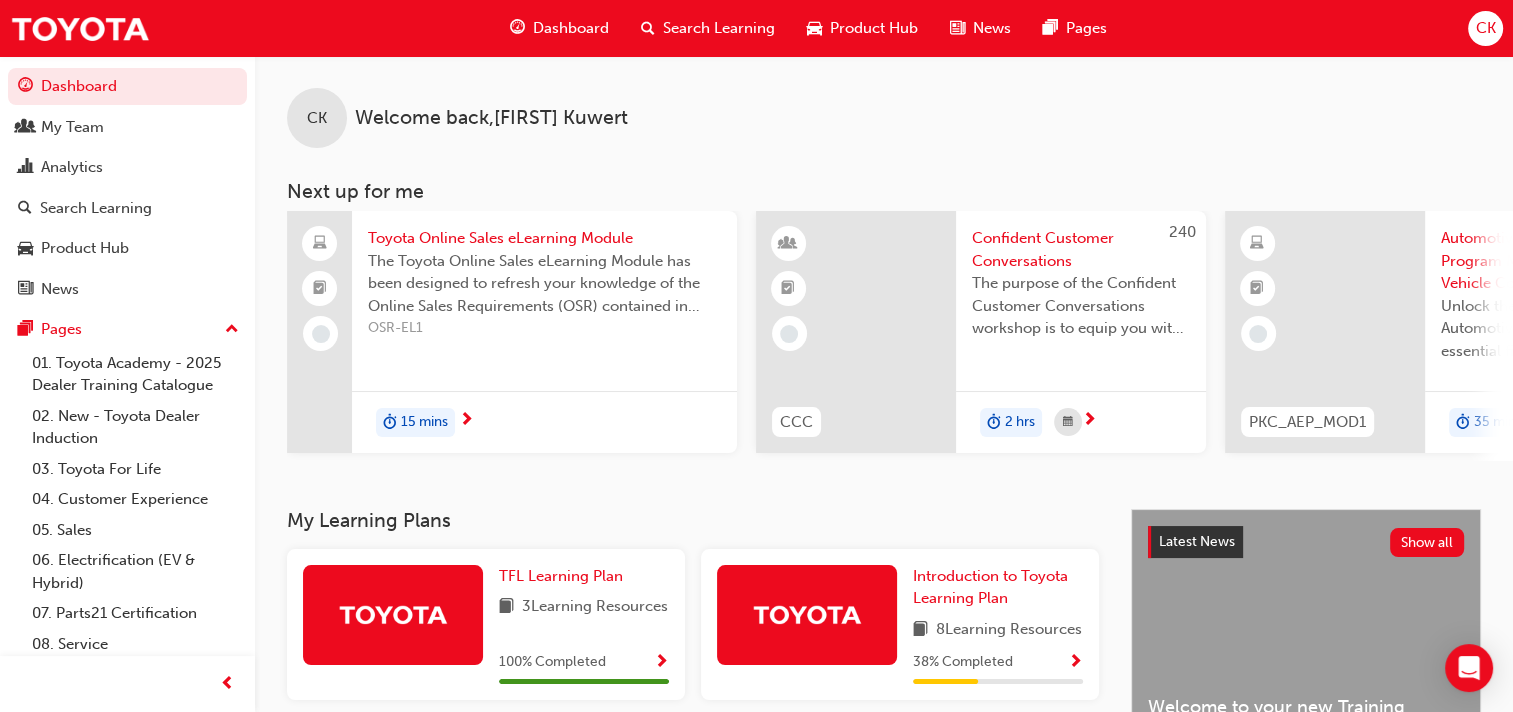click on "Product Hub" at bounding box center (874, 28) 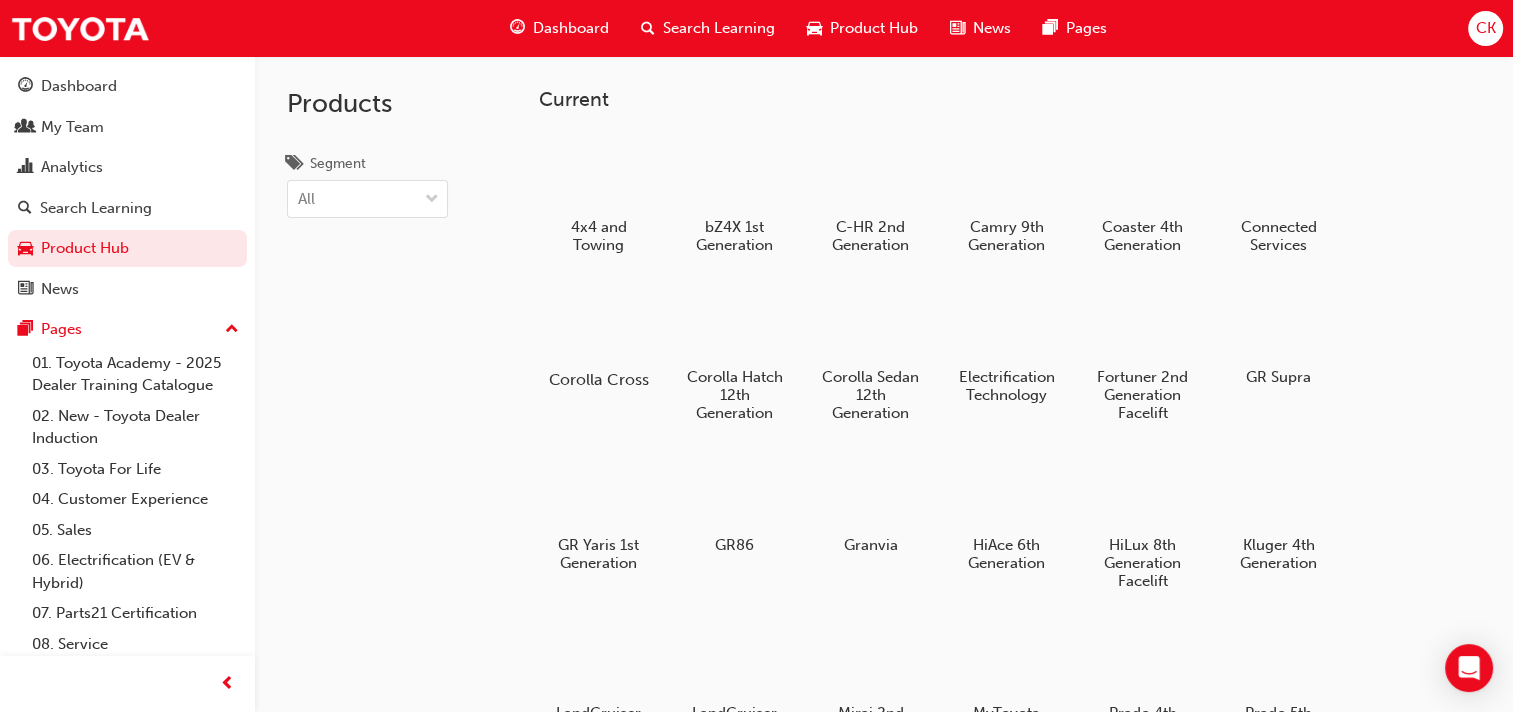 click on "Corolla Cross" at bounding box center (598, 379) 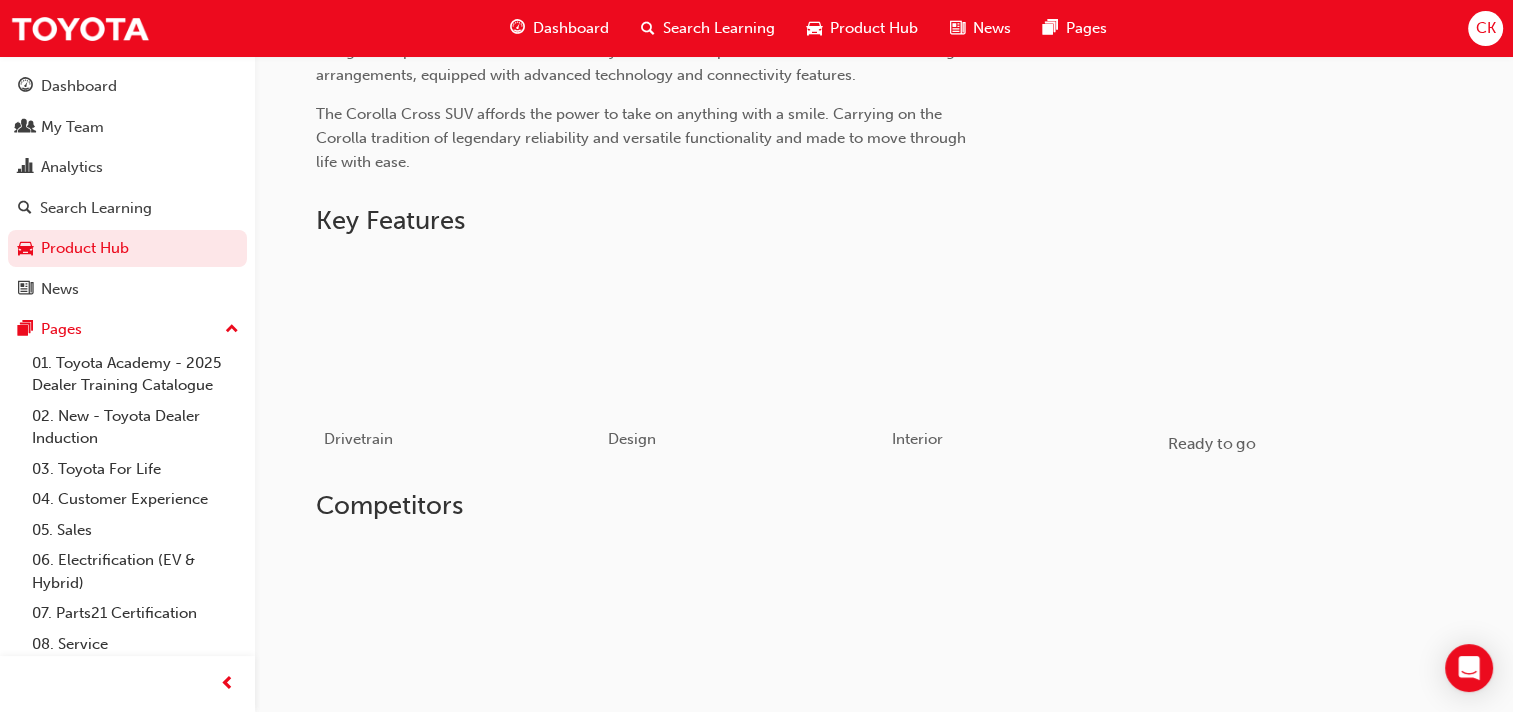 scroll, scrollTop: 900, scrollLeft: 0, axis: vertical 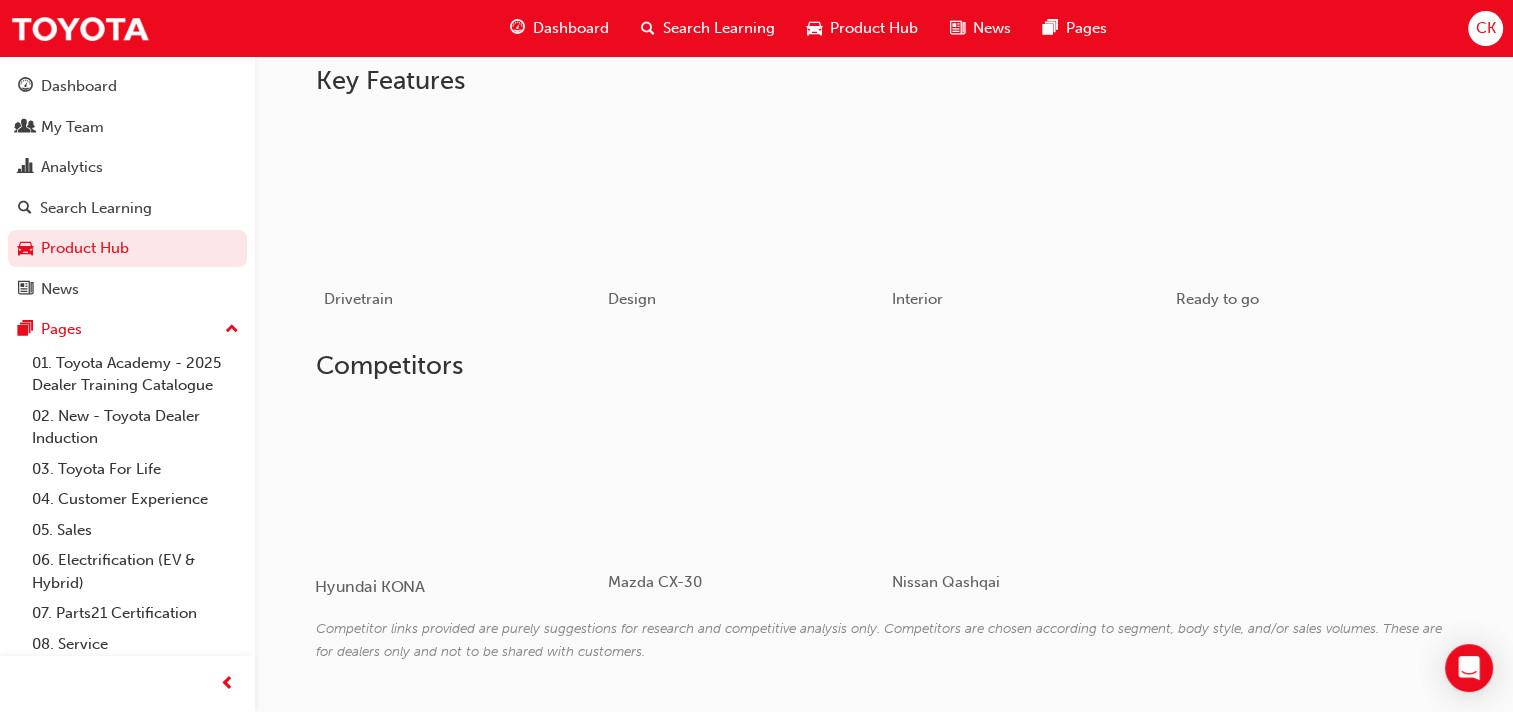 click on "Hyundai KONA" at bounding box center [369, 586] 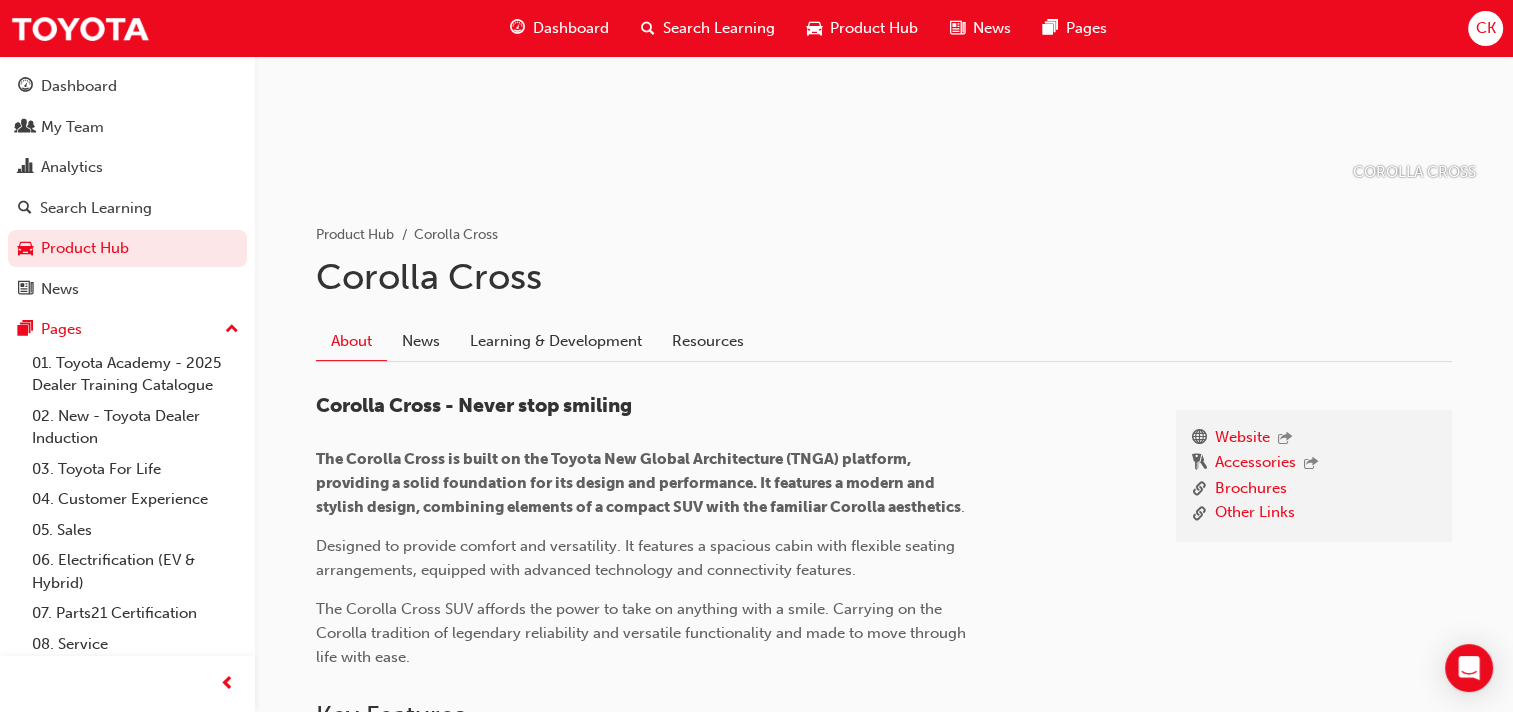 scroll, scrollTop: 300, scrollLeft: 0, axis: vertical 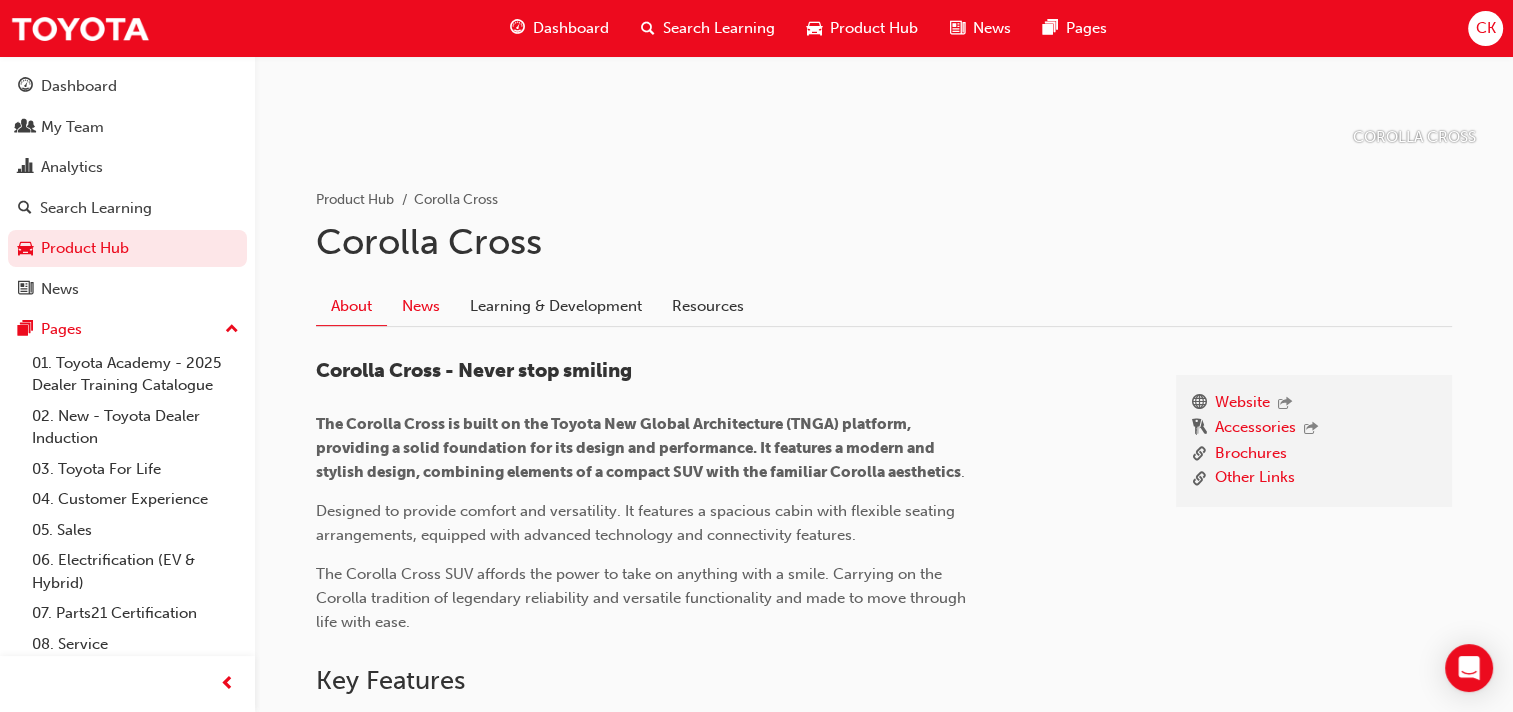 click on "News" at bounding box center [421, 306] 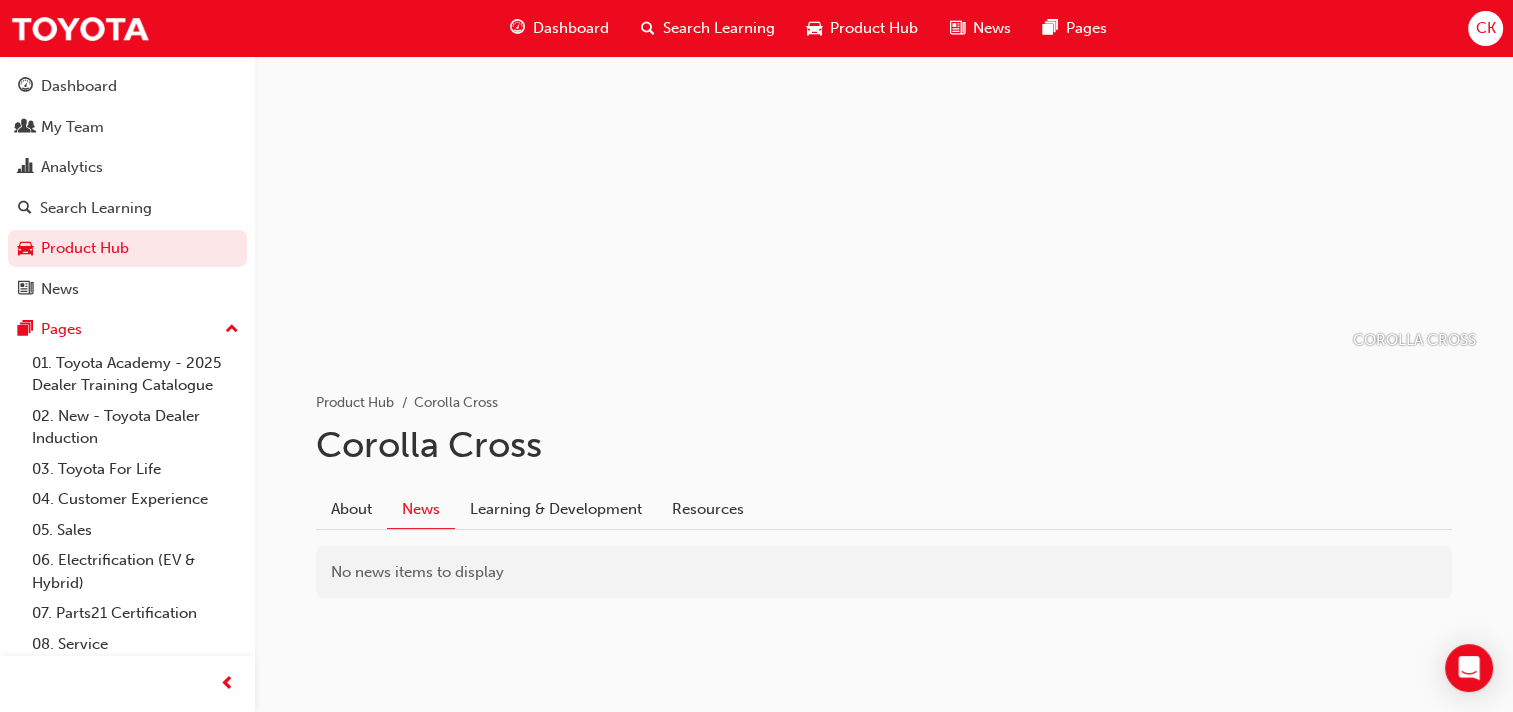 scroll, scrollTop: 96, scrollLeft: 0, axis: vertical 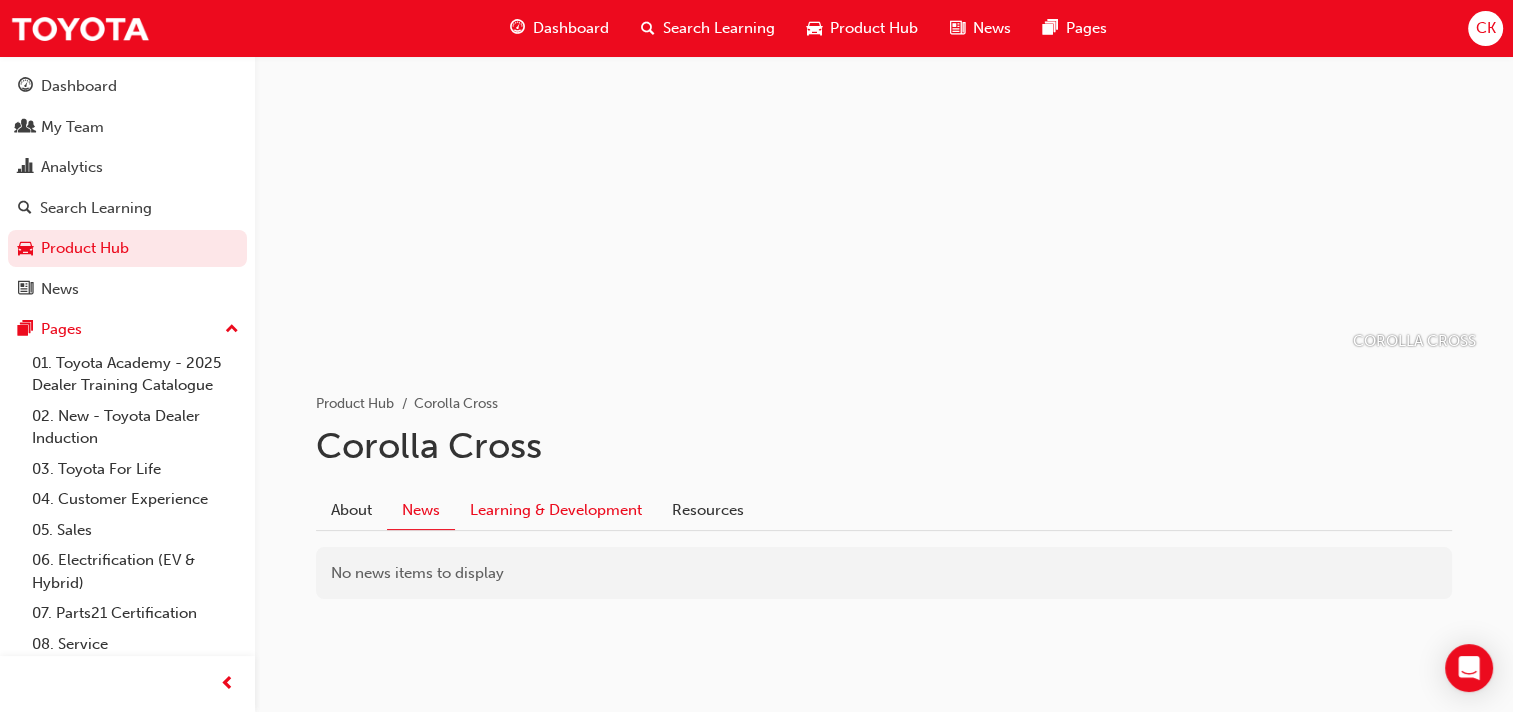 click on "Learning & Development" at bounding box center (556, 510) 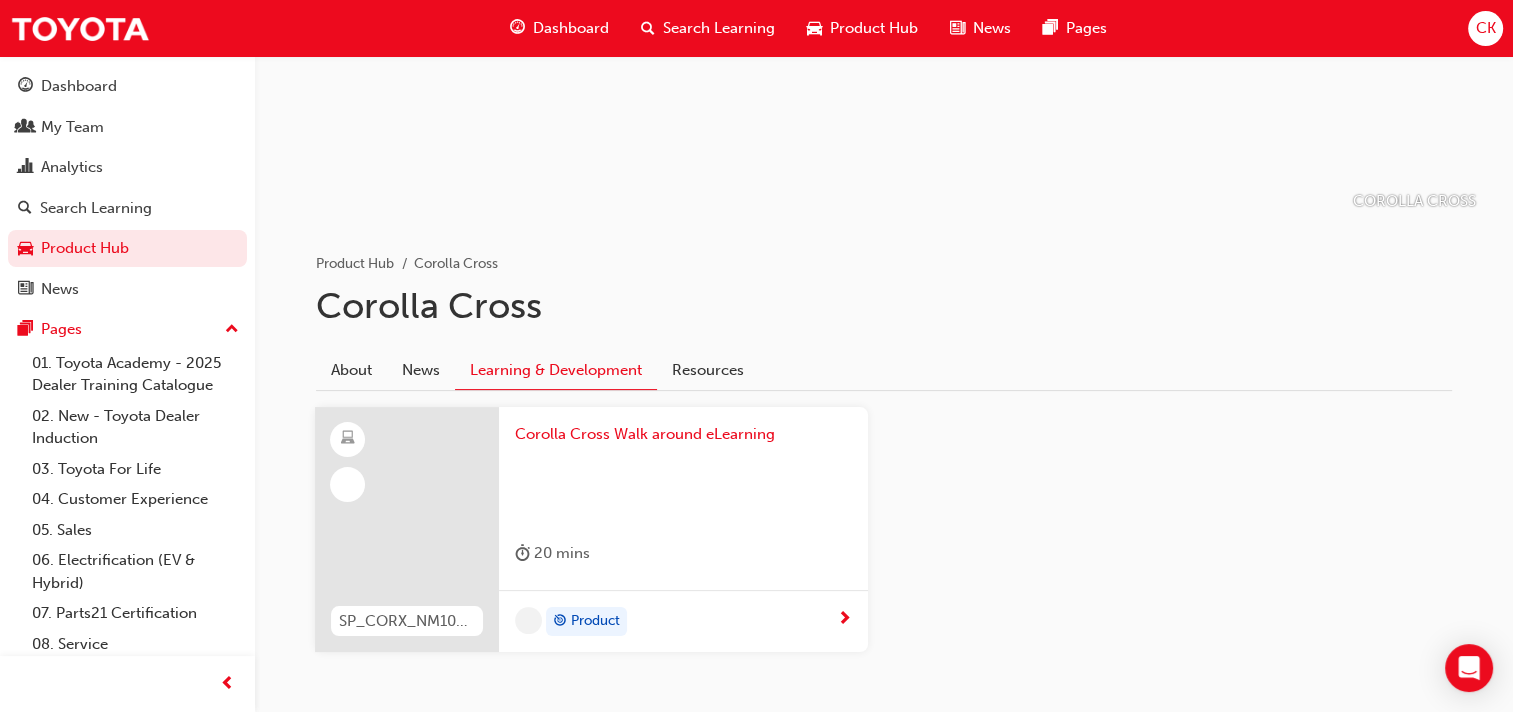 scroll, scrollTop: 320, scrollLeft: 0, axis: vertical 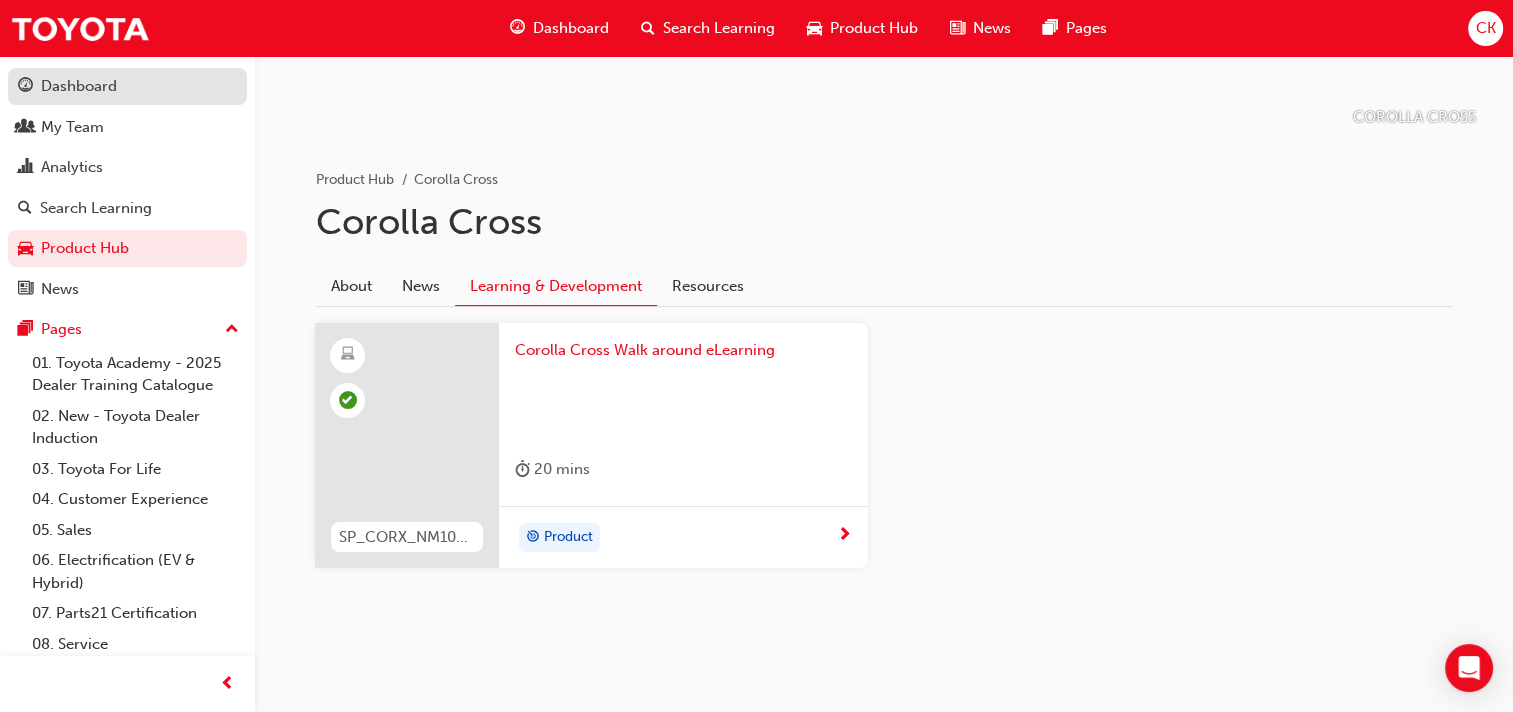 click on "Dashboard" at bounding box center (79, 86) 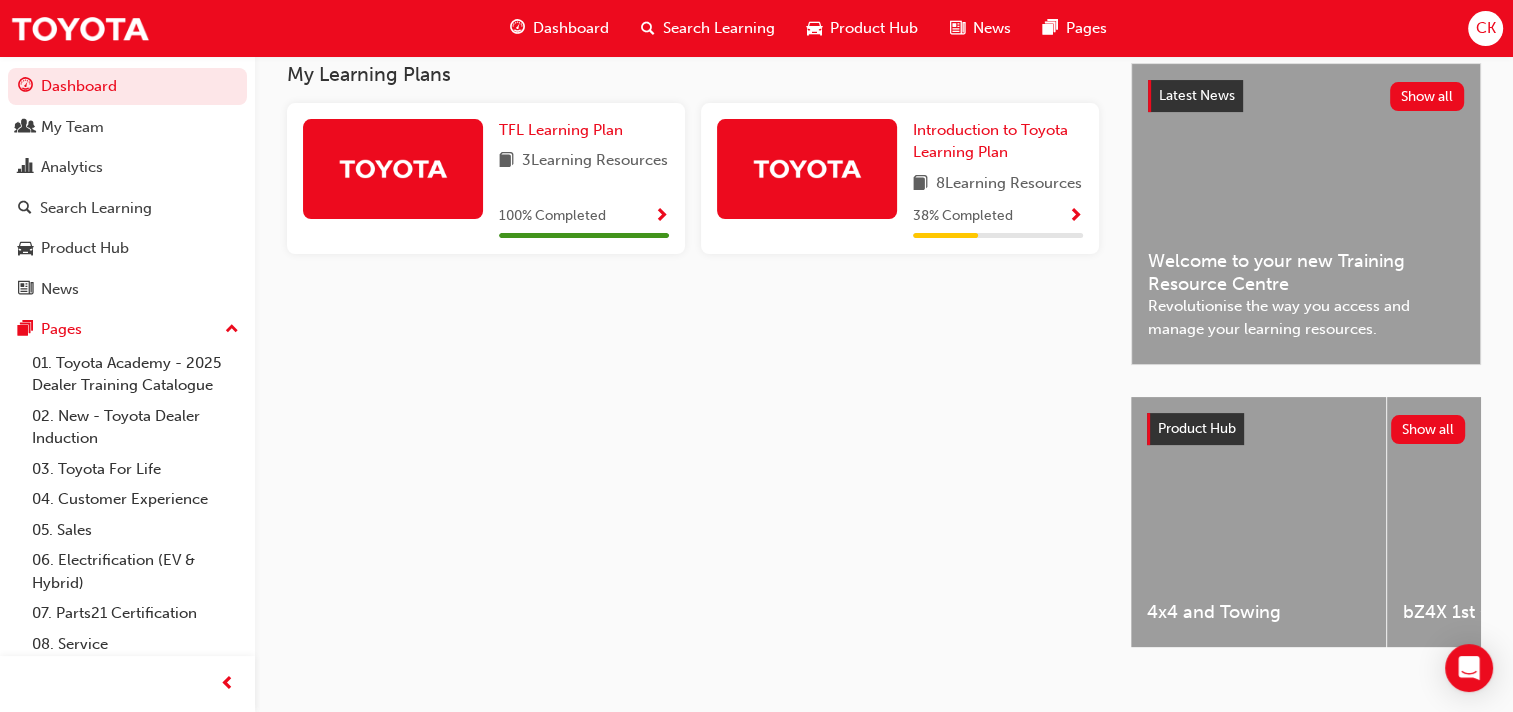 scroll, scrollTop: 481, scrollLeft: 0, axis: vertical 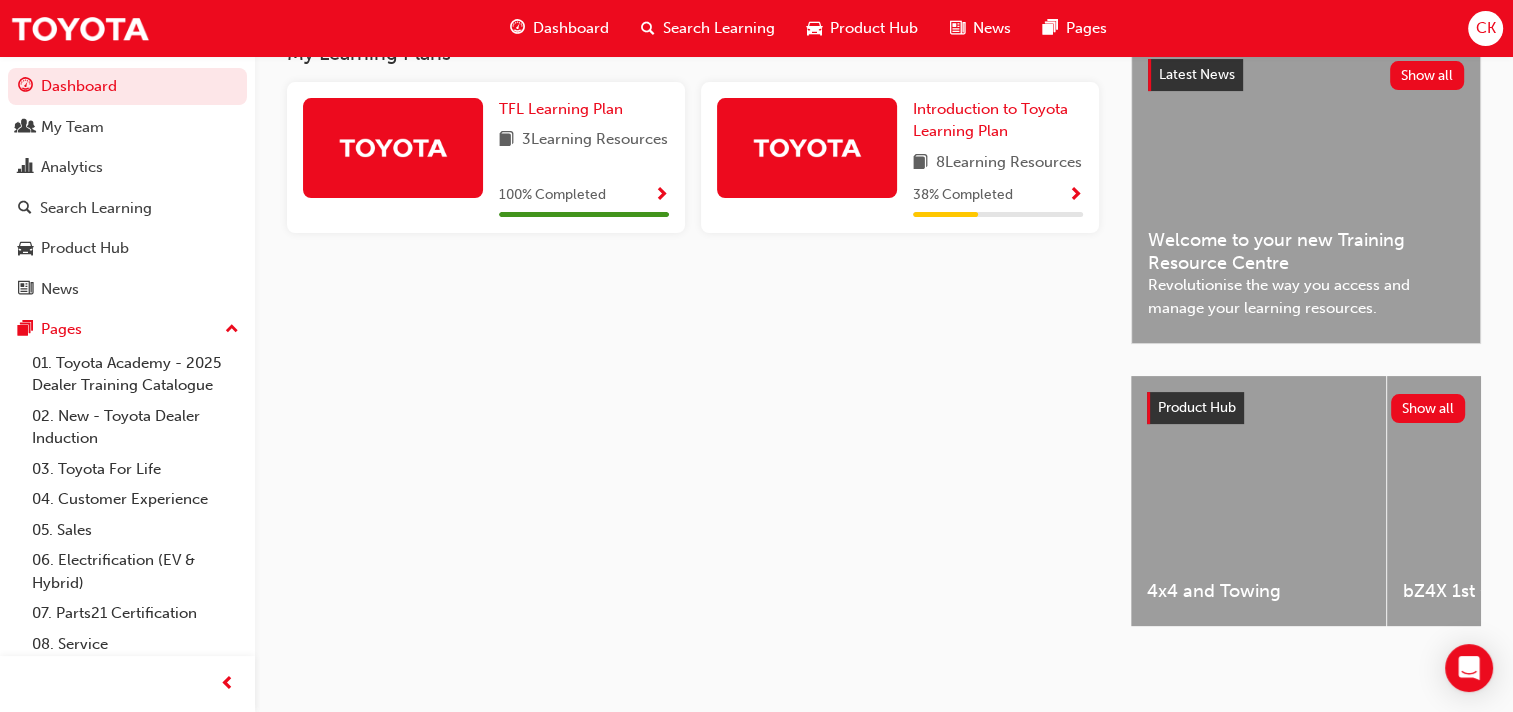 click on "Product Hub" at bounding box center [1197, 407] 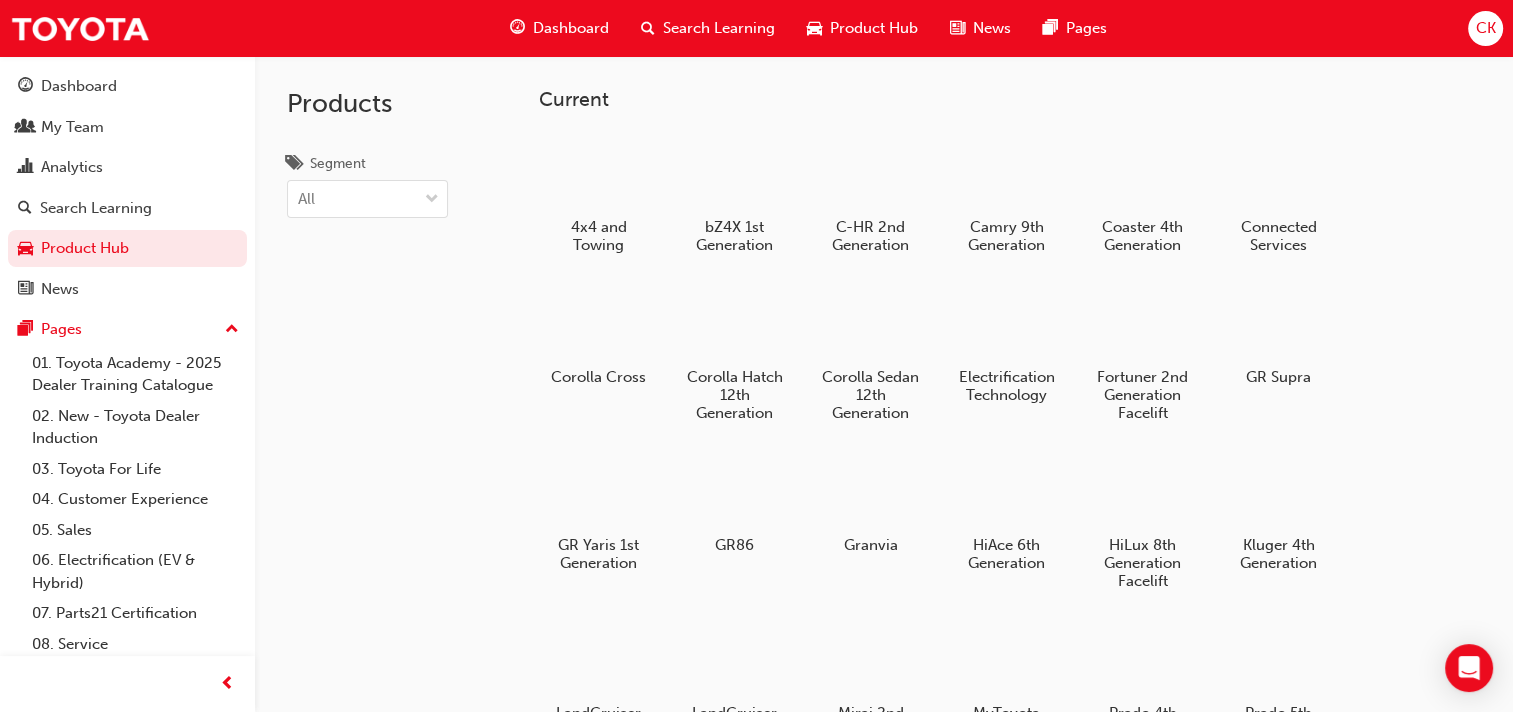 click on "Dashboard" at bounding box center (571, 28) 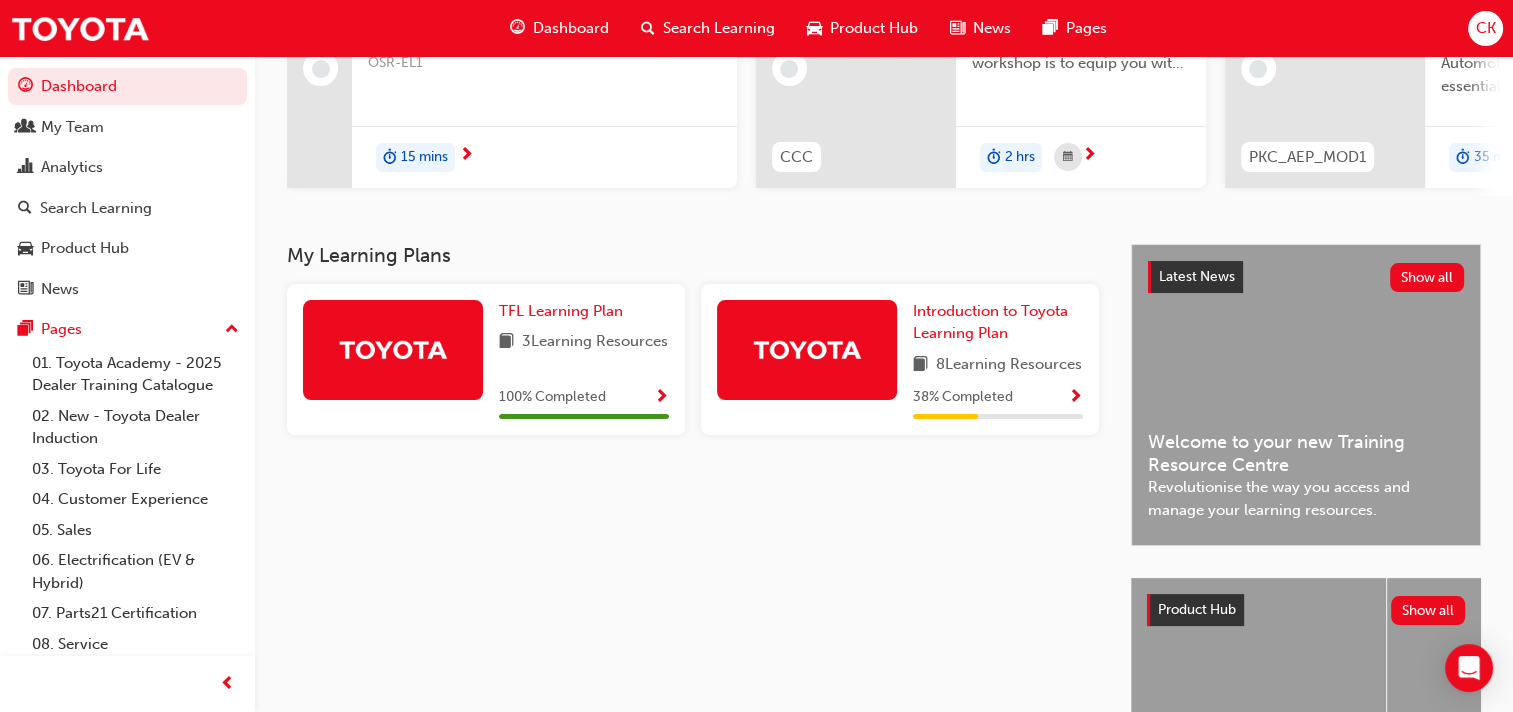 scroll, scrollTop: 300, scrollLeft: 0, axis: vertical 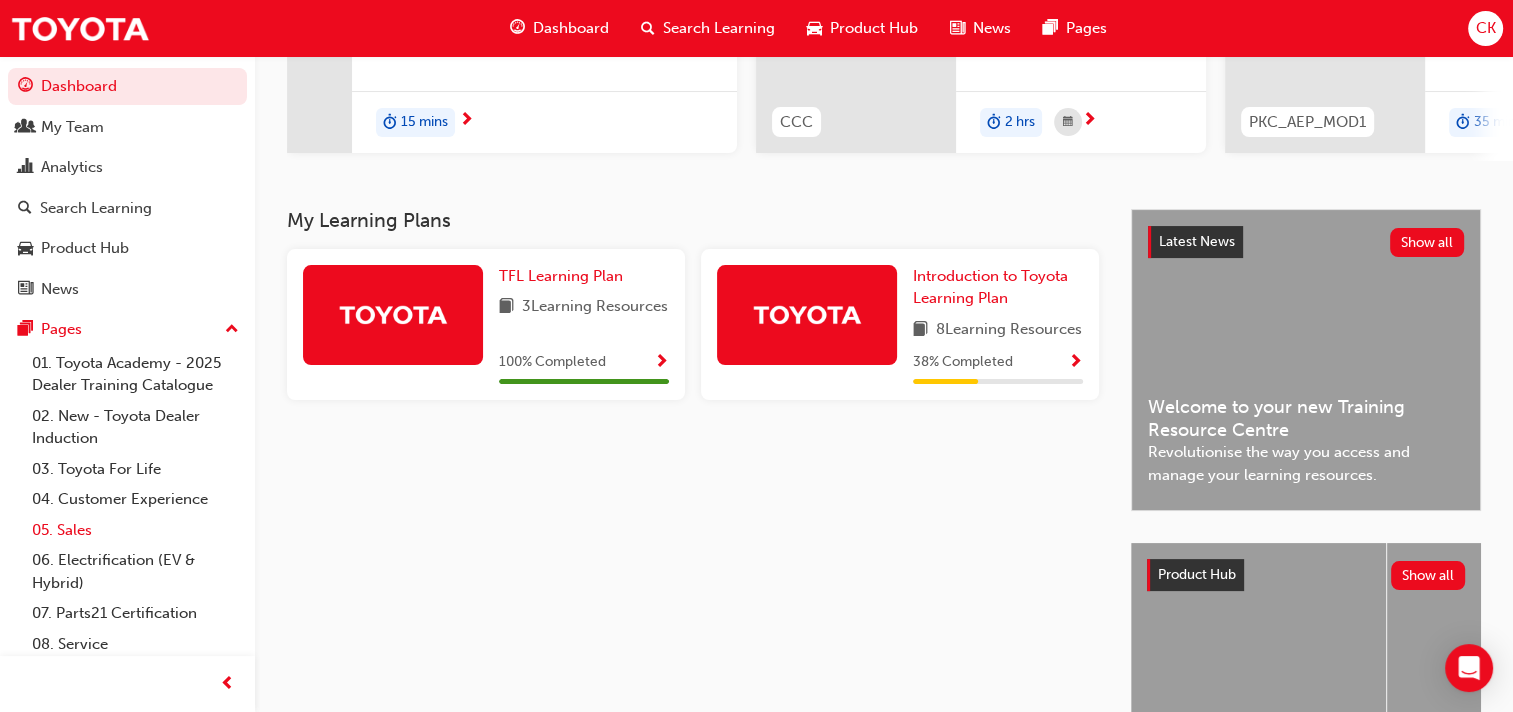 click on "05. Sales" at bounding box center (135, 530) 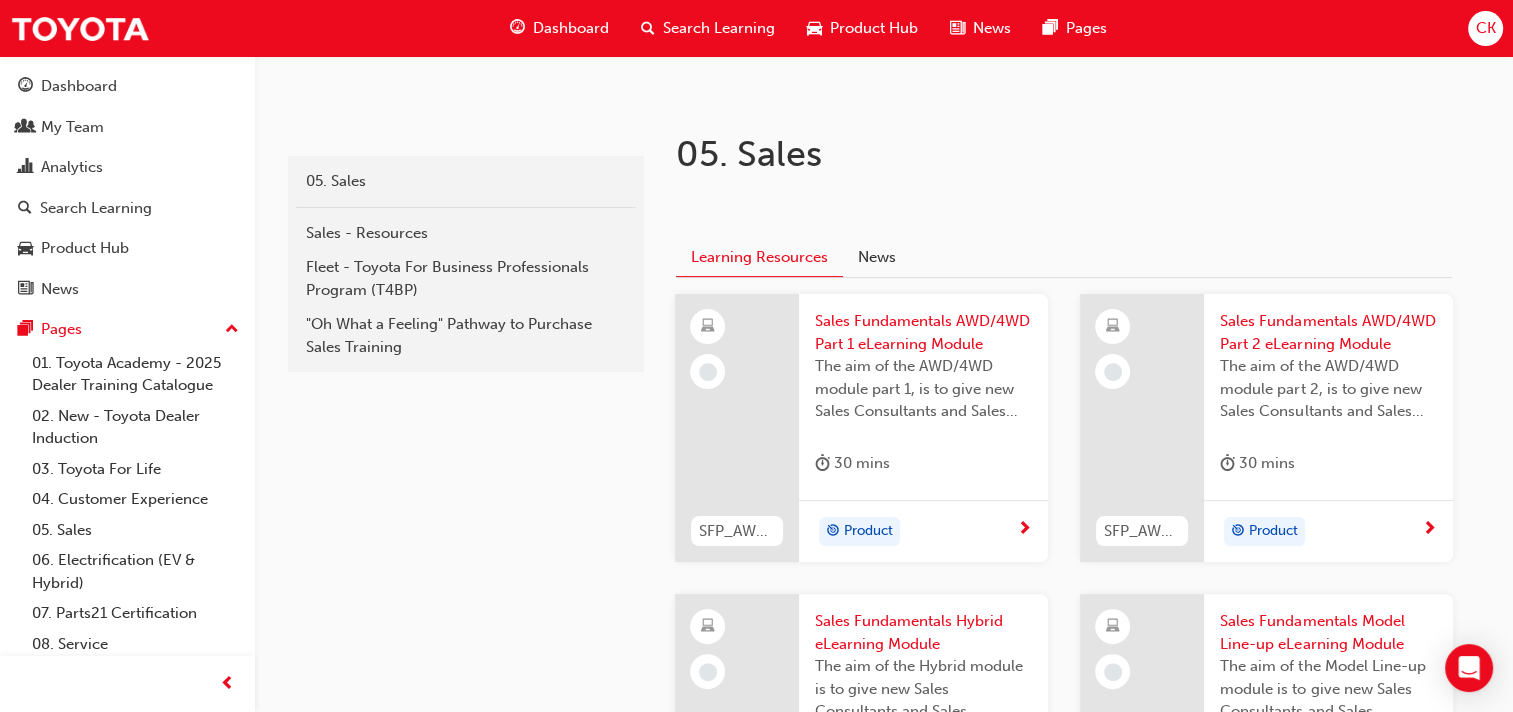 scroll, scrollTop: 347, scrollLeft: 0, axis: vertical 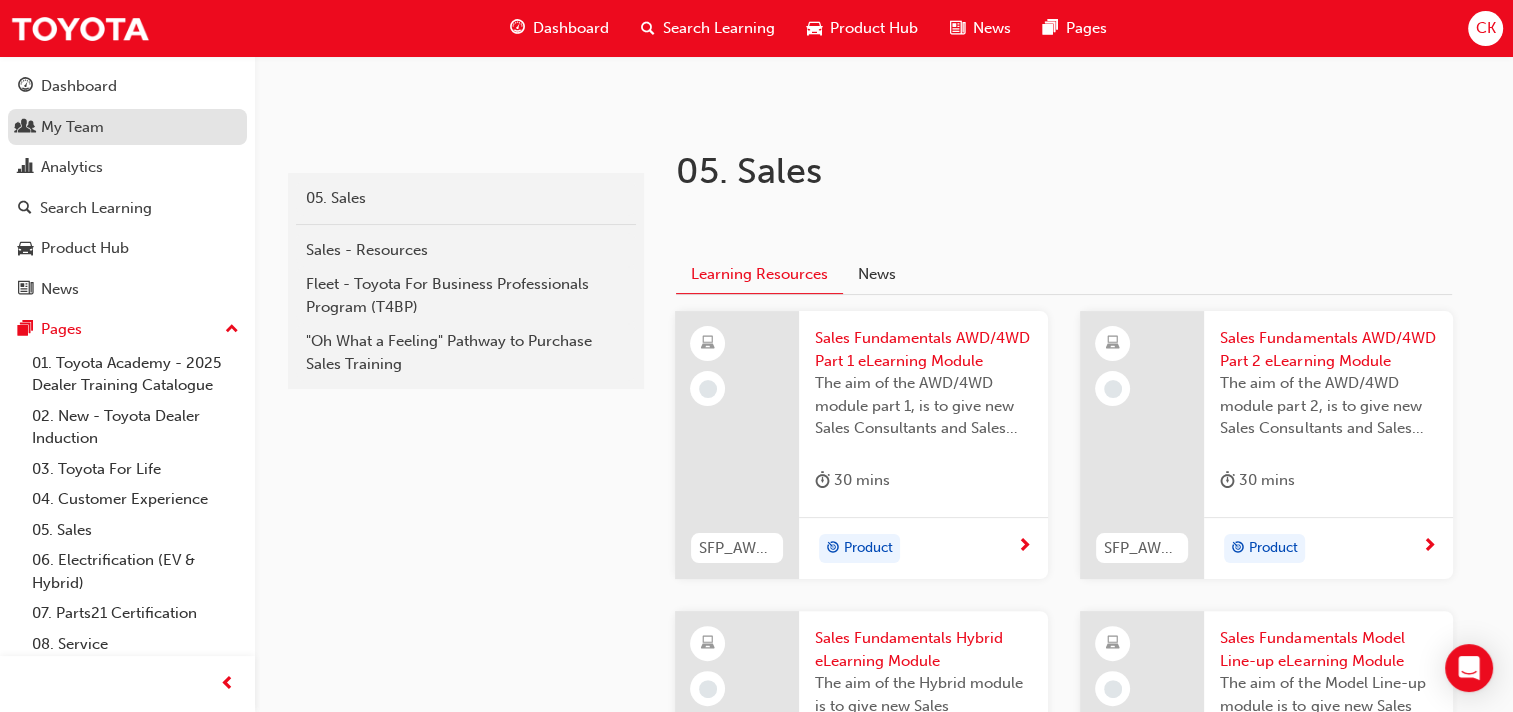 click on "My Team" at bounding box center [72, 127] 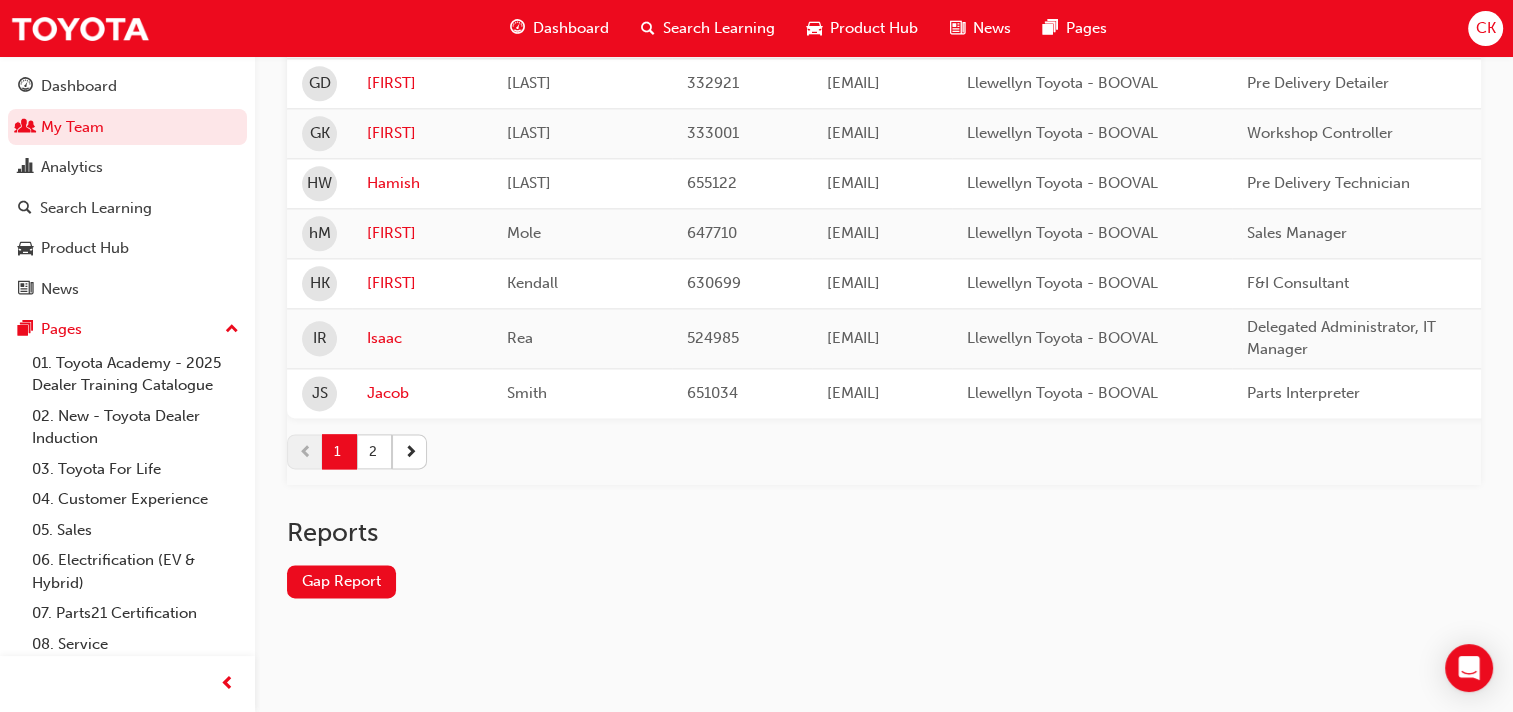 scroll, scrollTop: 2512, scrollLeft: 0, axis: vertical 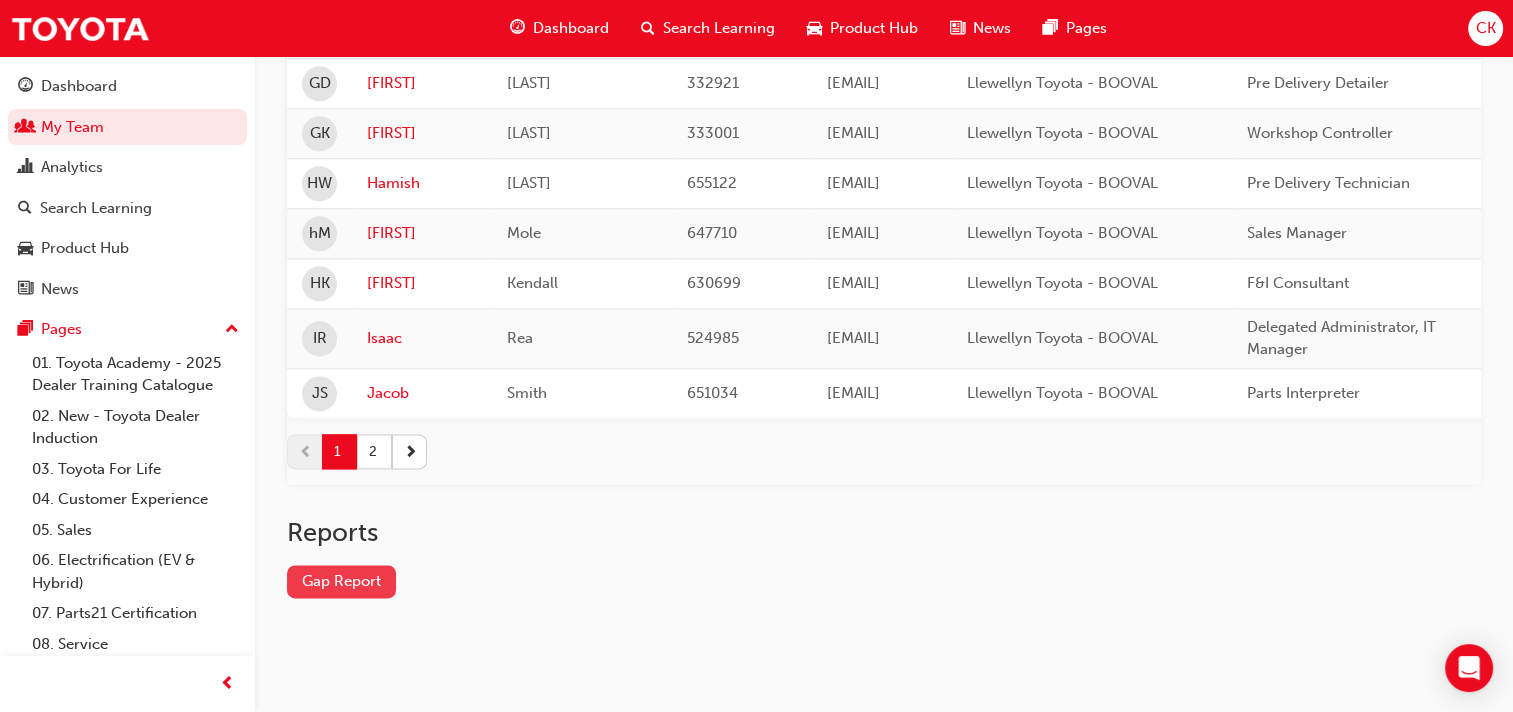 click on "Gap Report" at bounding box center [341, 581] 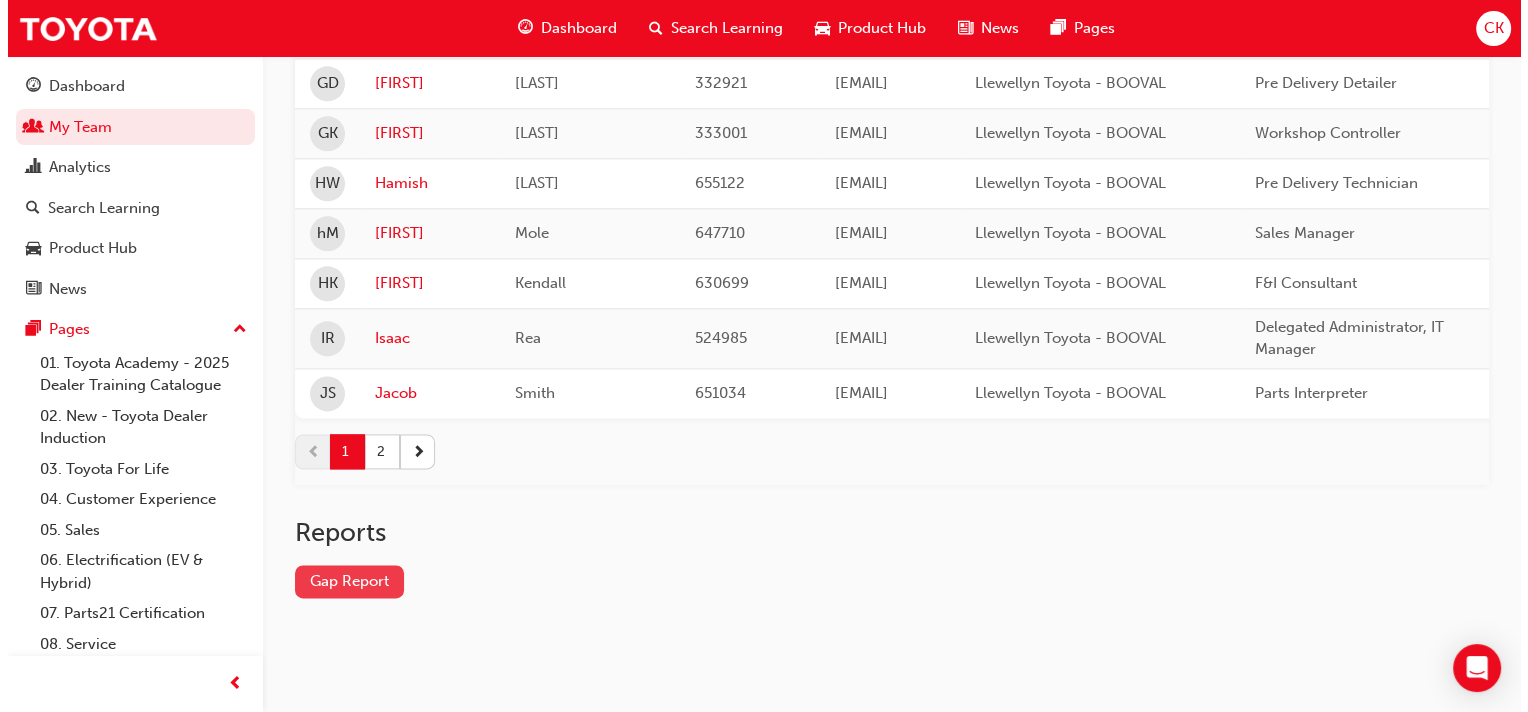 scroll, scrollTop: 0, scrollLeft: 0, axis: both 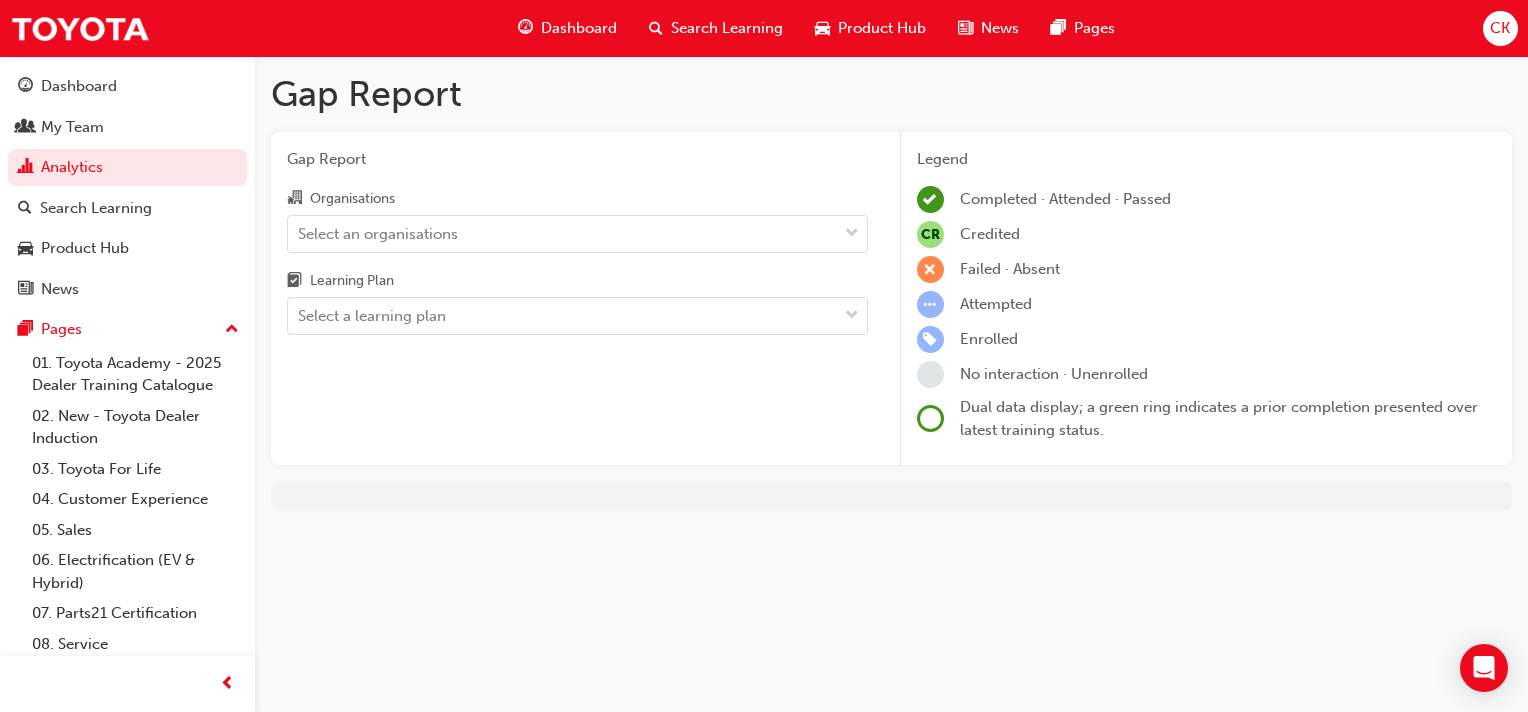click at bounding box center (930, 199) 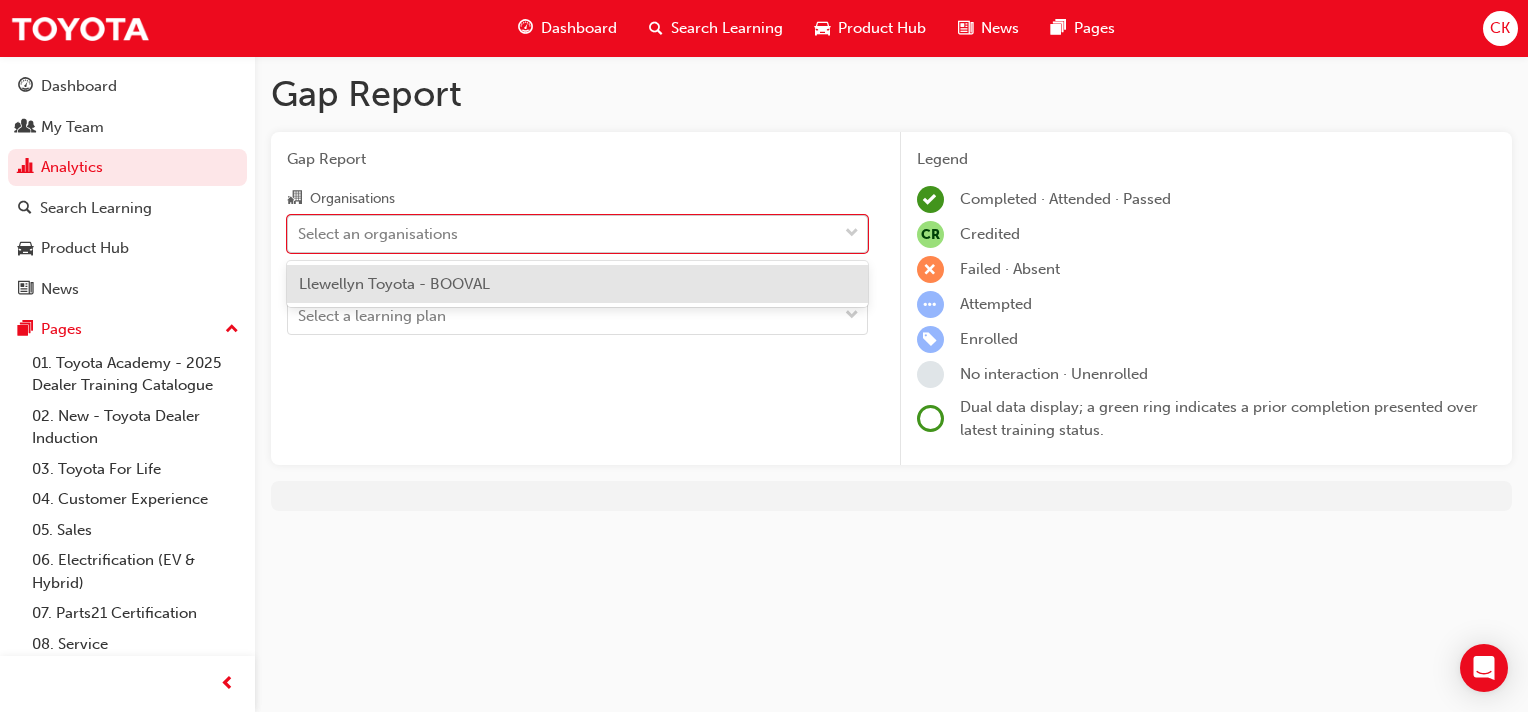 click at bounding box center [852, 234] 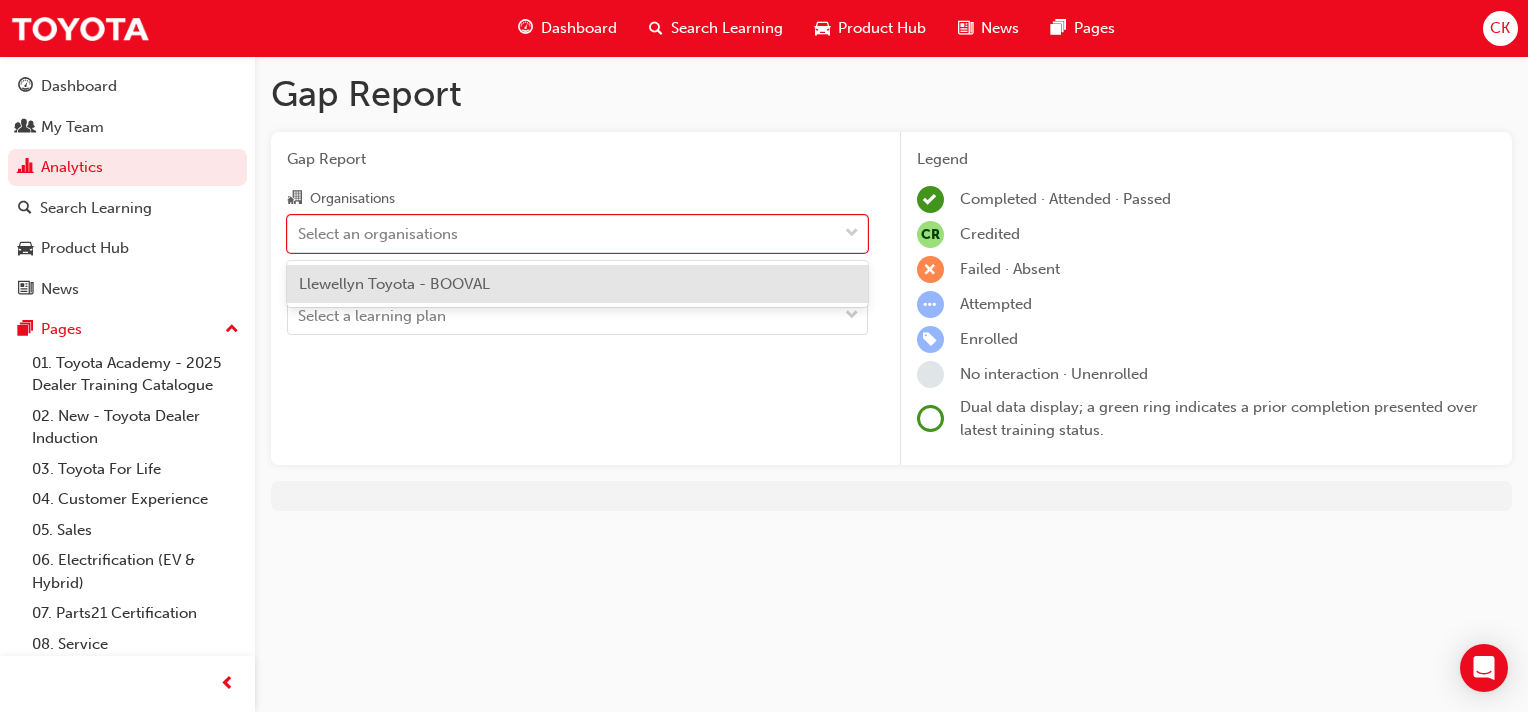 click on "Llewellyn Toyota - BOOVAL" at bounding box center (577, 284) 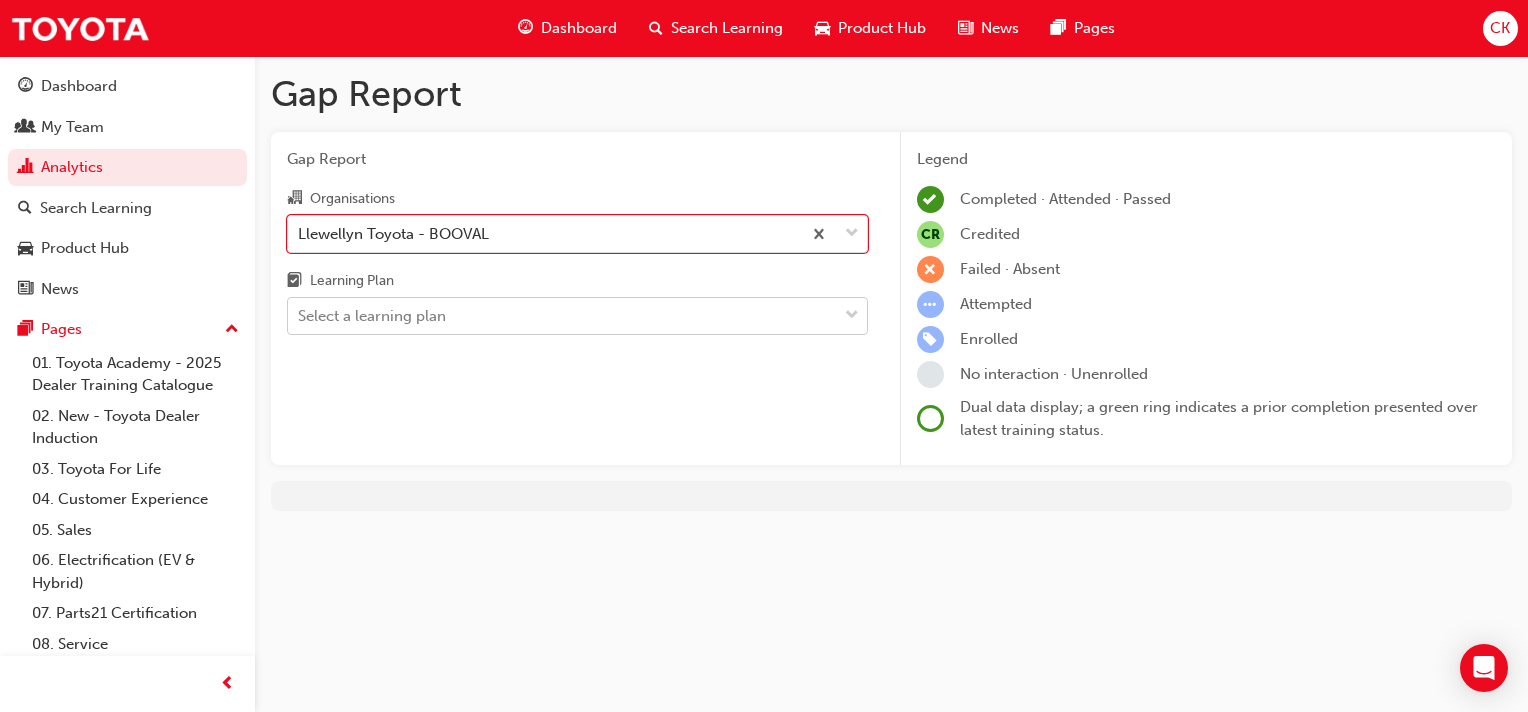 click at bounding box center [852, 316] 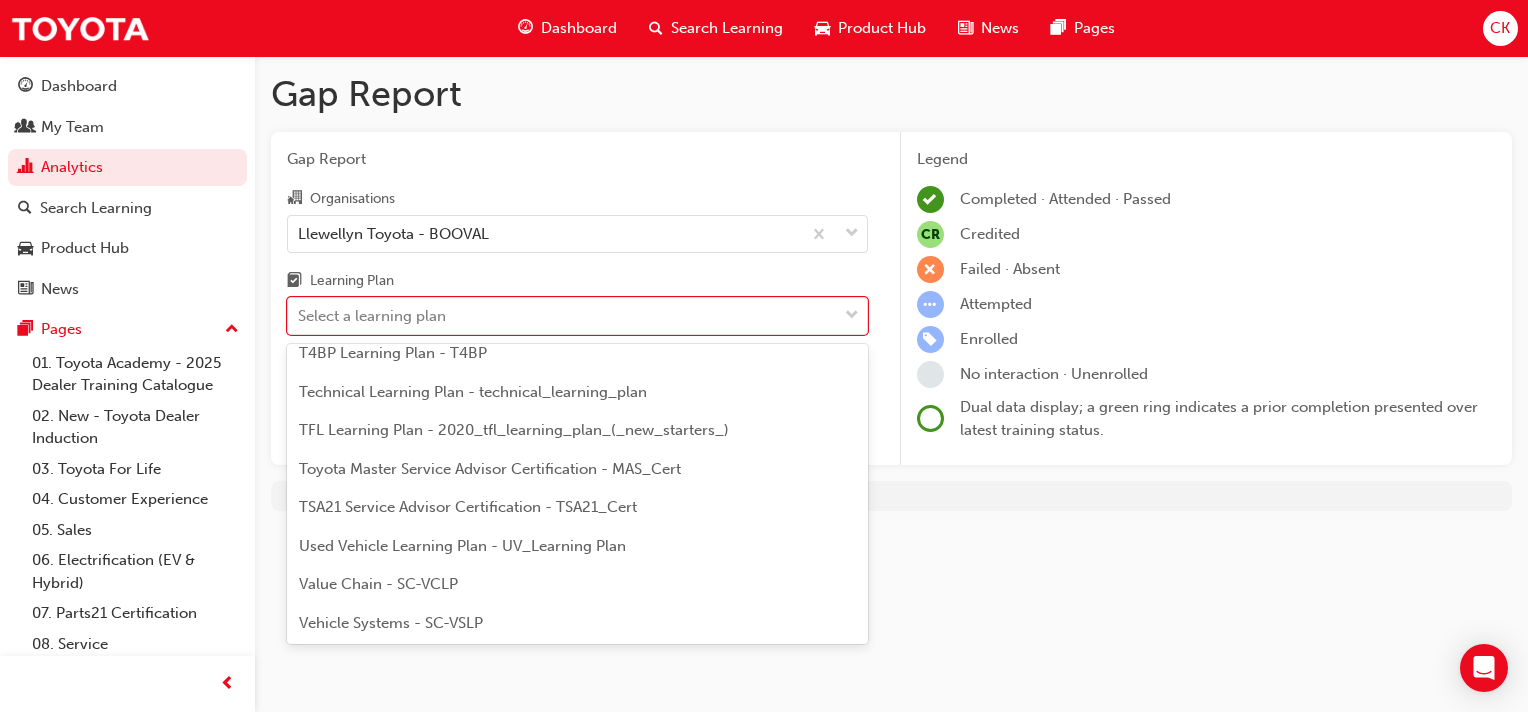 scroll, scrollTop: 847, scrollLeft: 0, axis: vertical 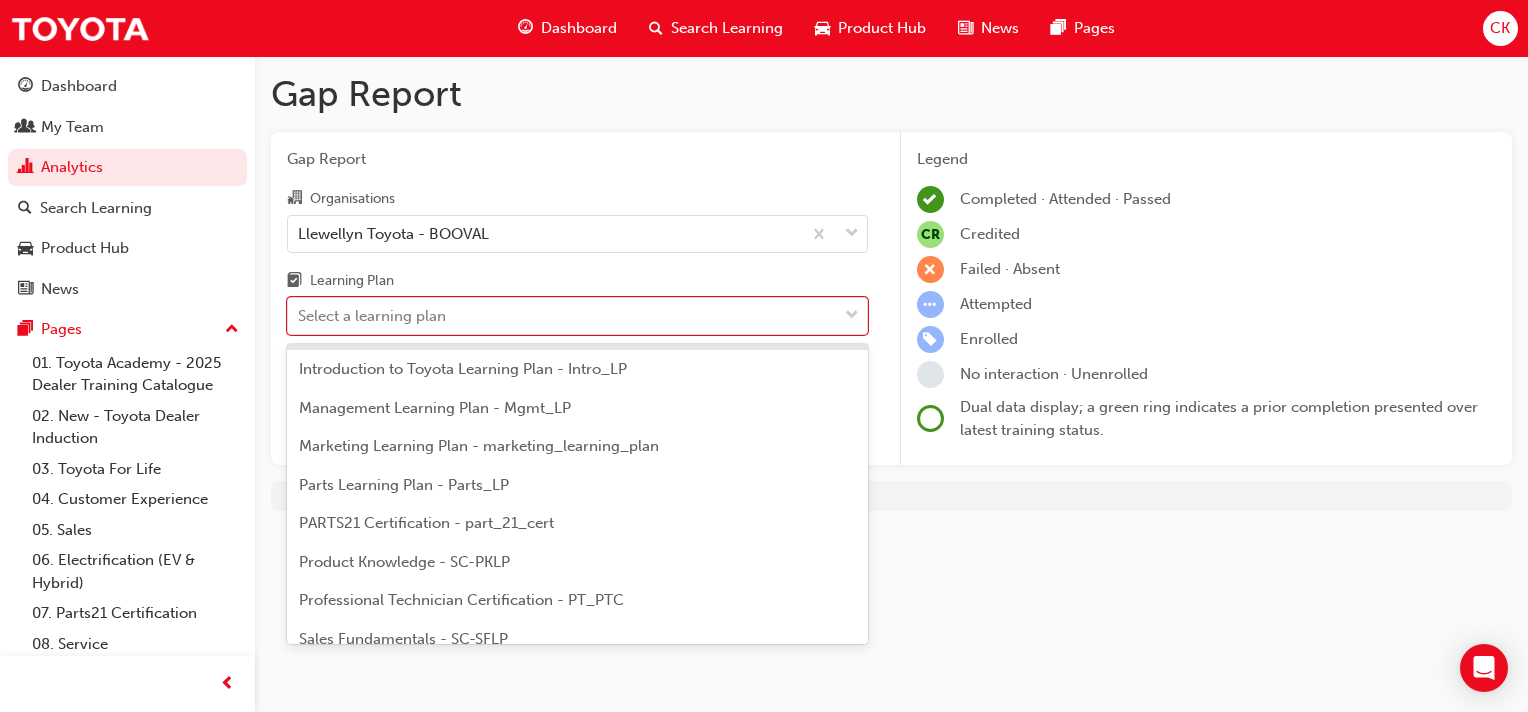 click on "CR" at bounding box center (930, 234) 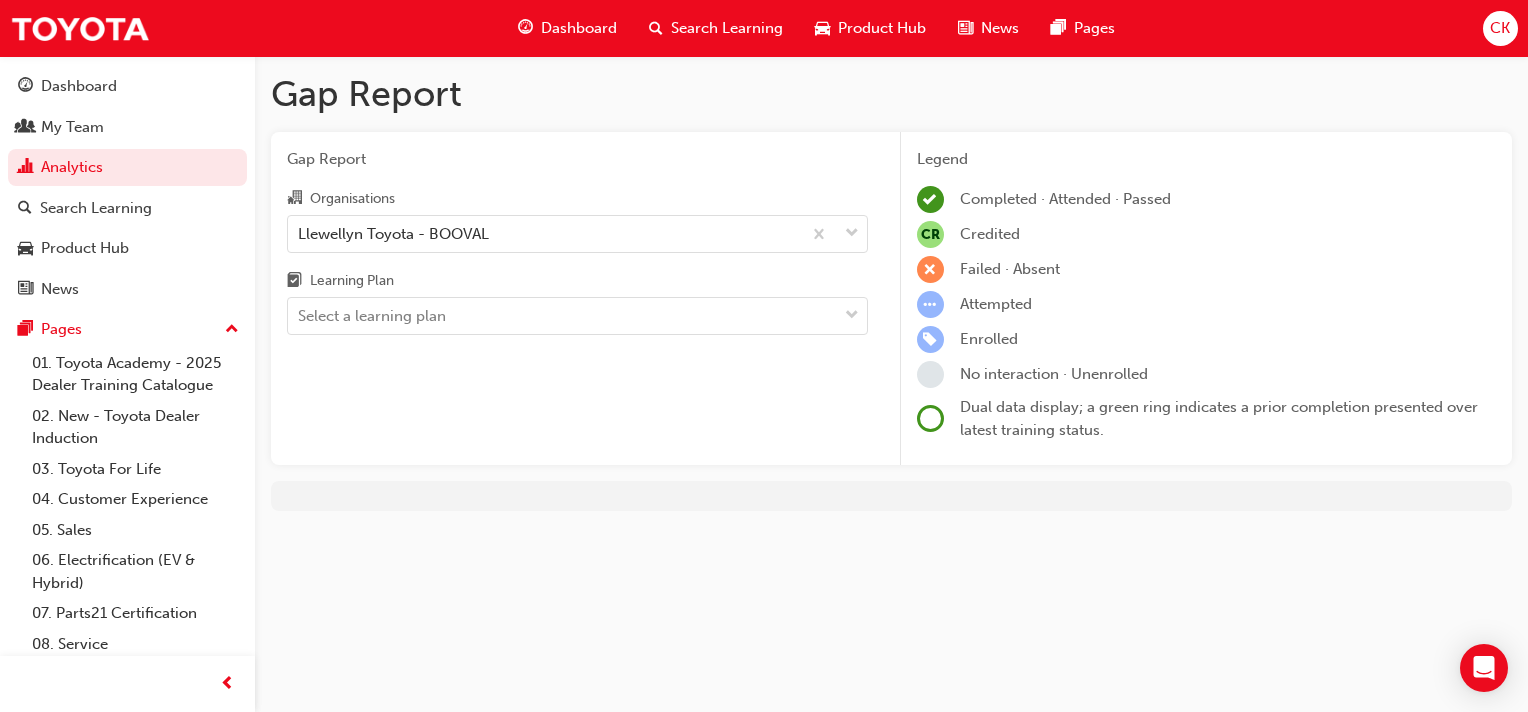 click at bounding box center [930, 199] 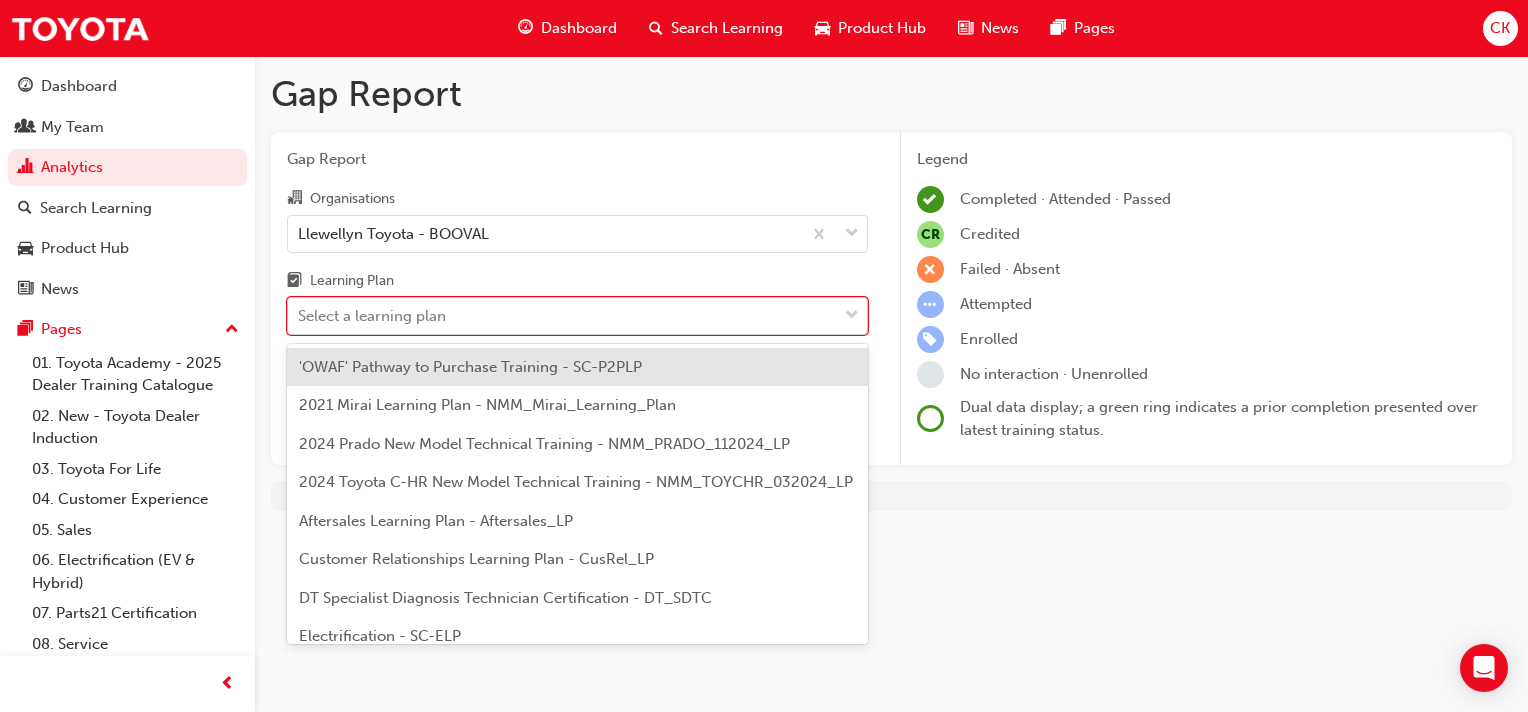 click at bounding box center [852, 316] 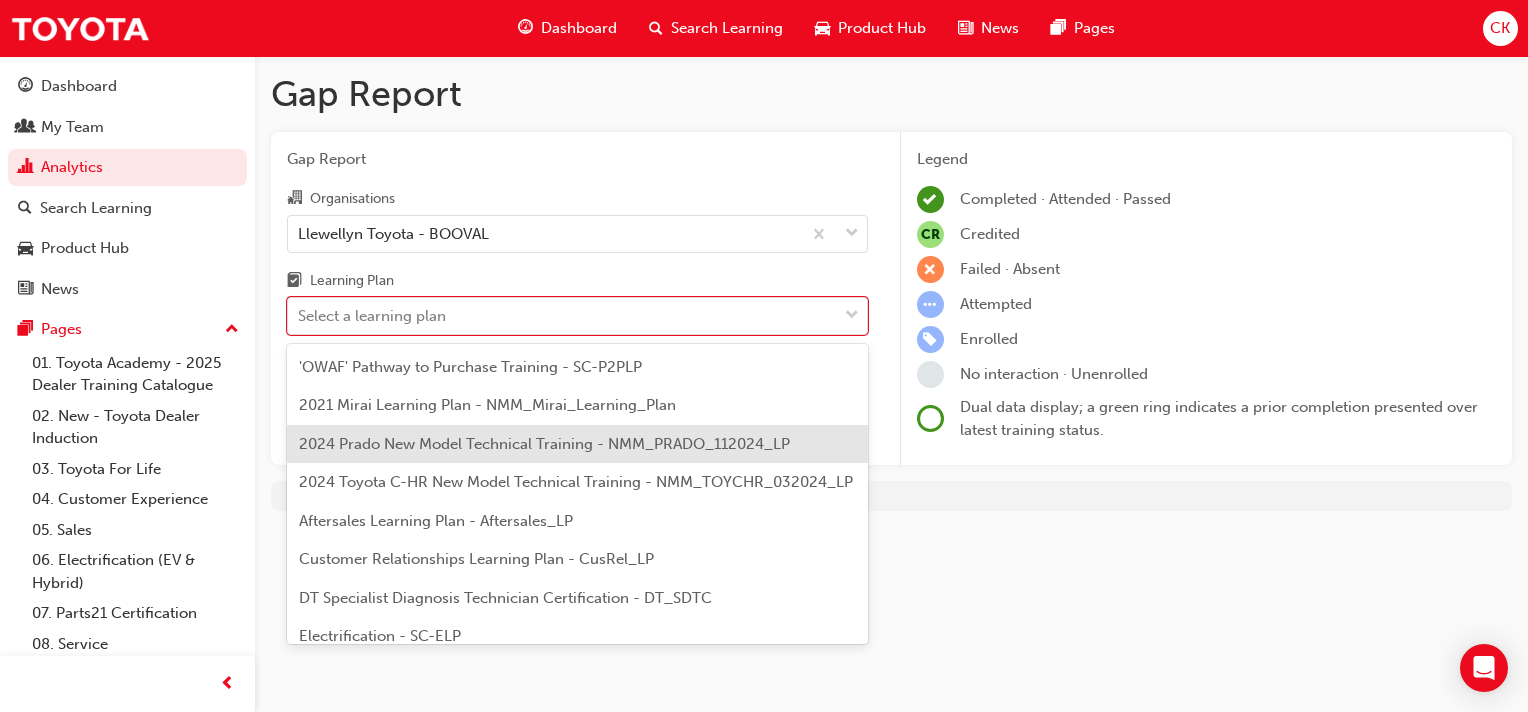 click on "2024 Prado New Model Technical Training - NMM_PRADO_112024_LP" at bounding box center [577, 444] 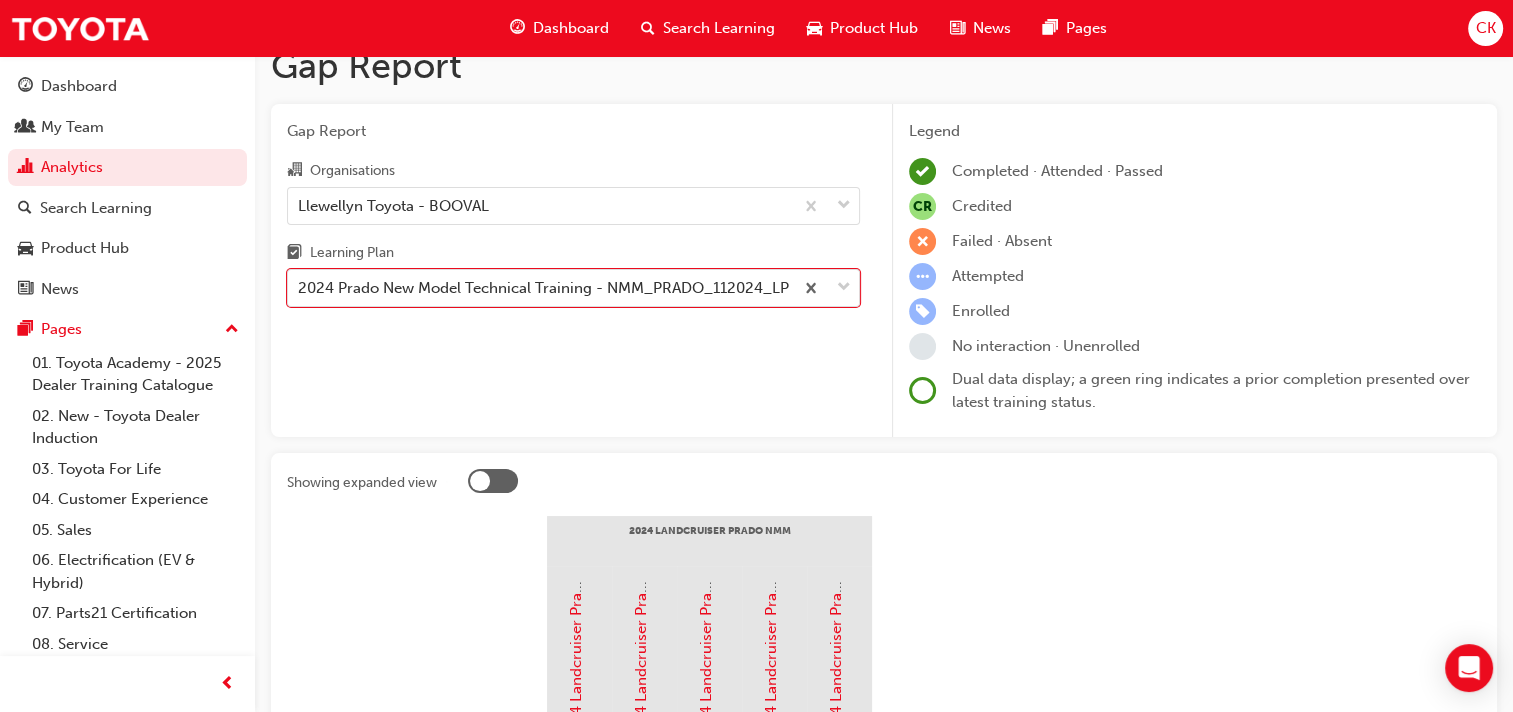 scroll, scrollTop: 0, scrollLeft: 0, axis: both 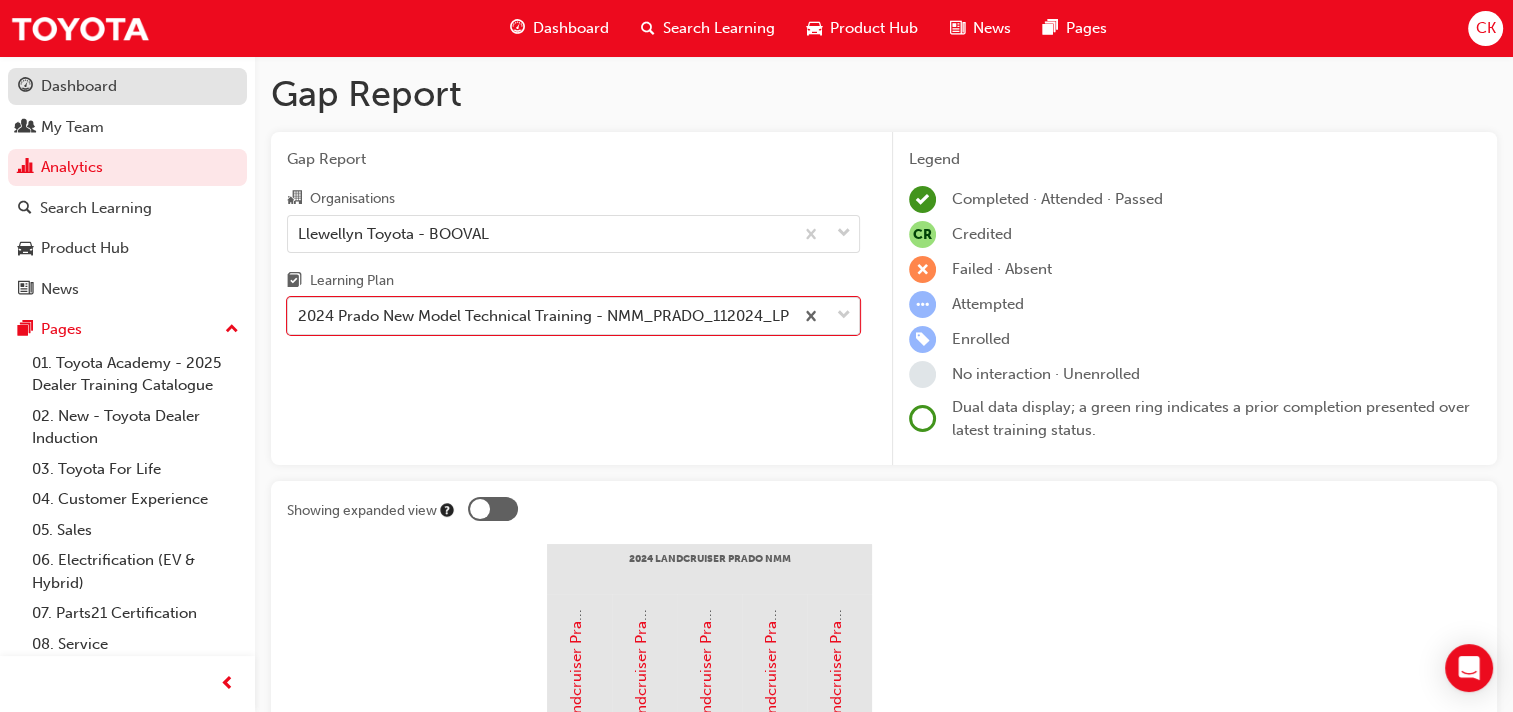 click on "Dashboard" at bounding box center [79, 86] 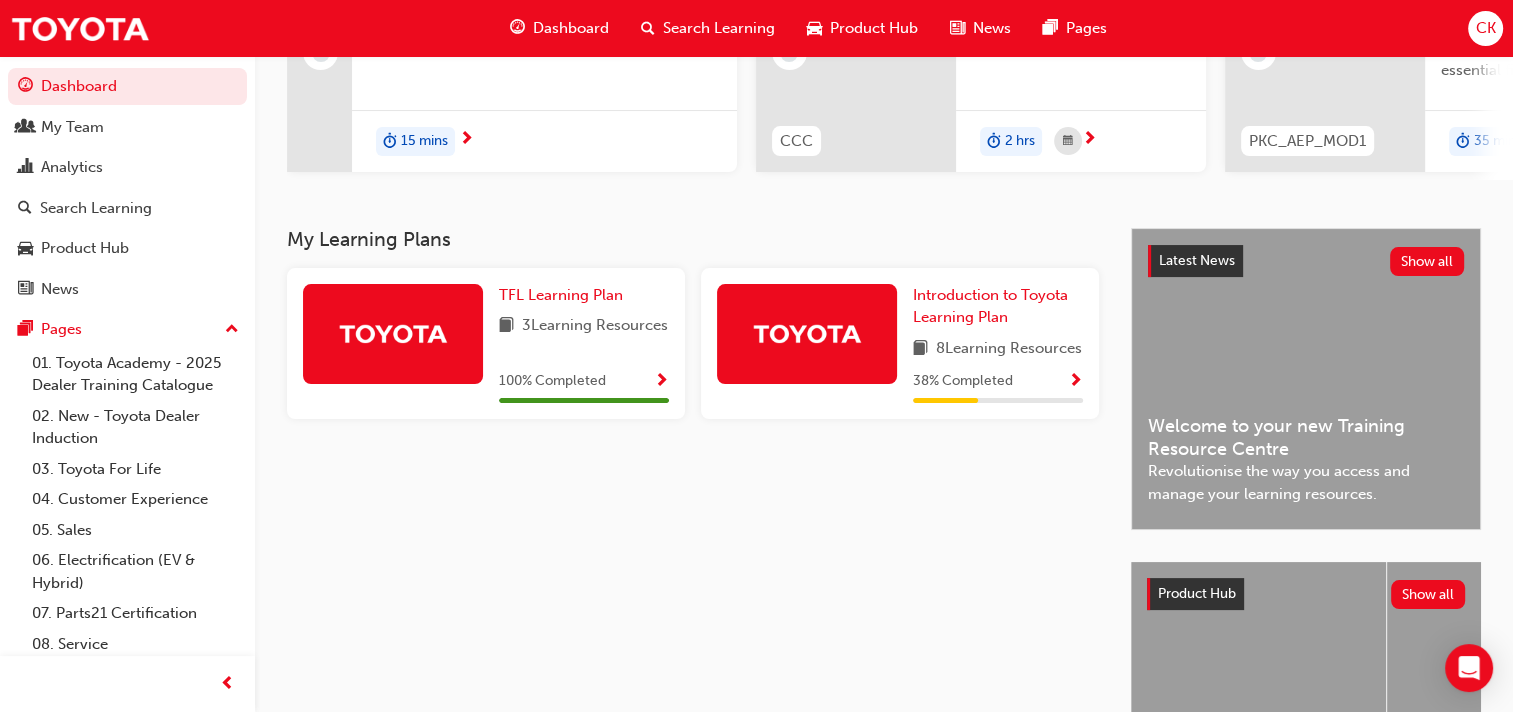 scroll, scrollTop: 0, scrollLeft: 0, axis: both 